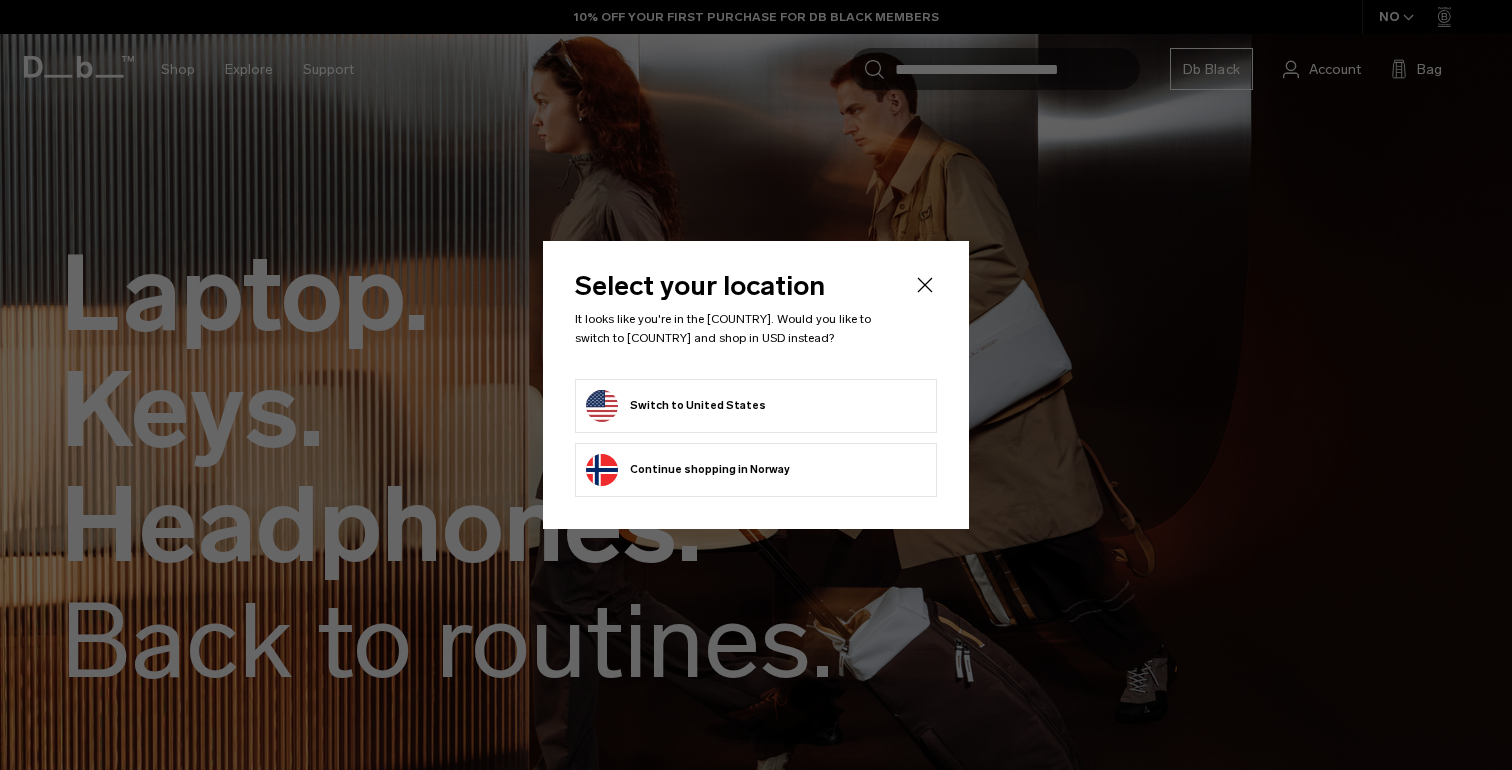 scroll, scrollTop: 0, scrollLeft: 0, axis: both 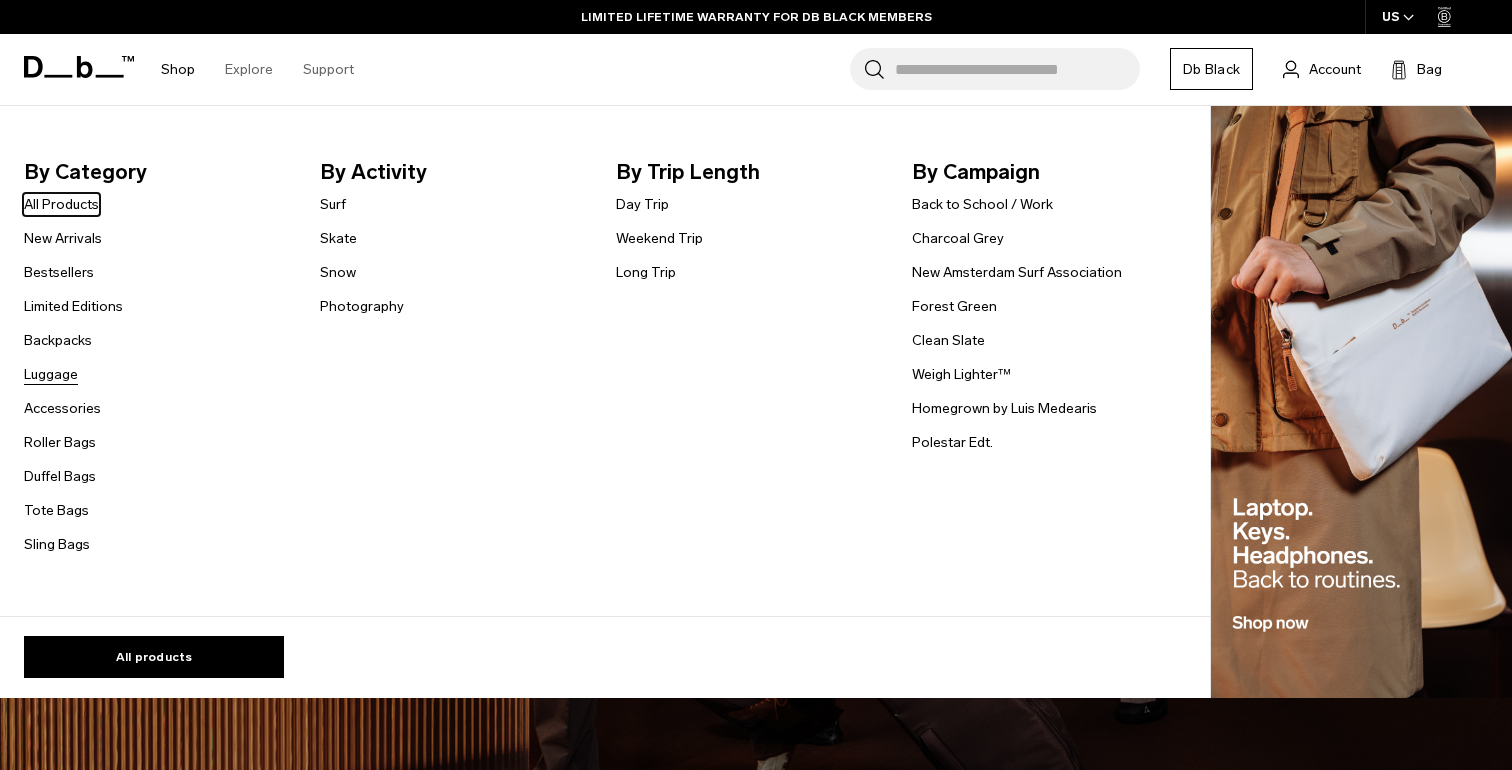 click on "Luggage" at bounding box center [51, 374] 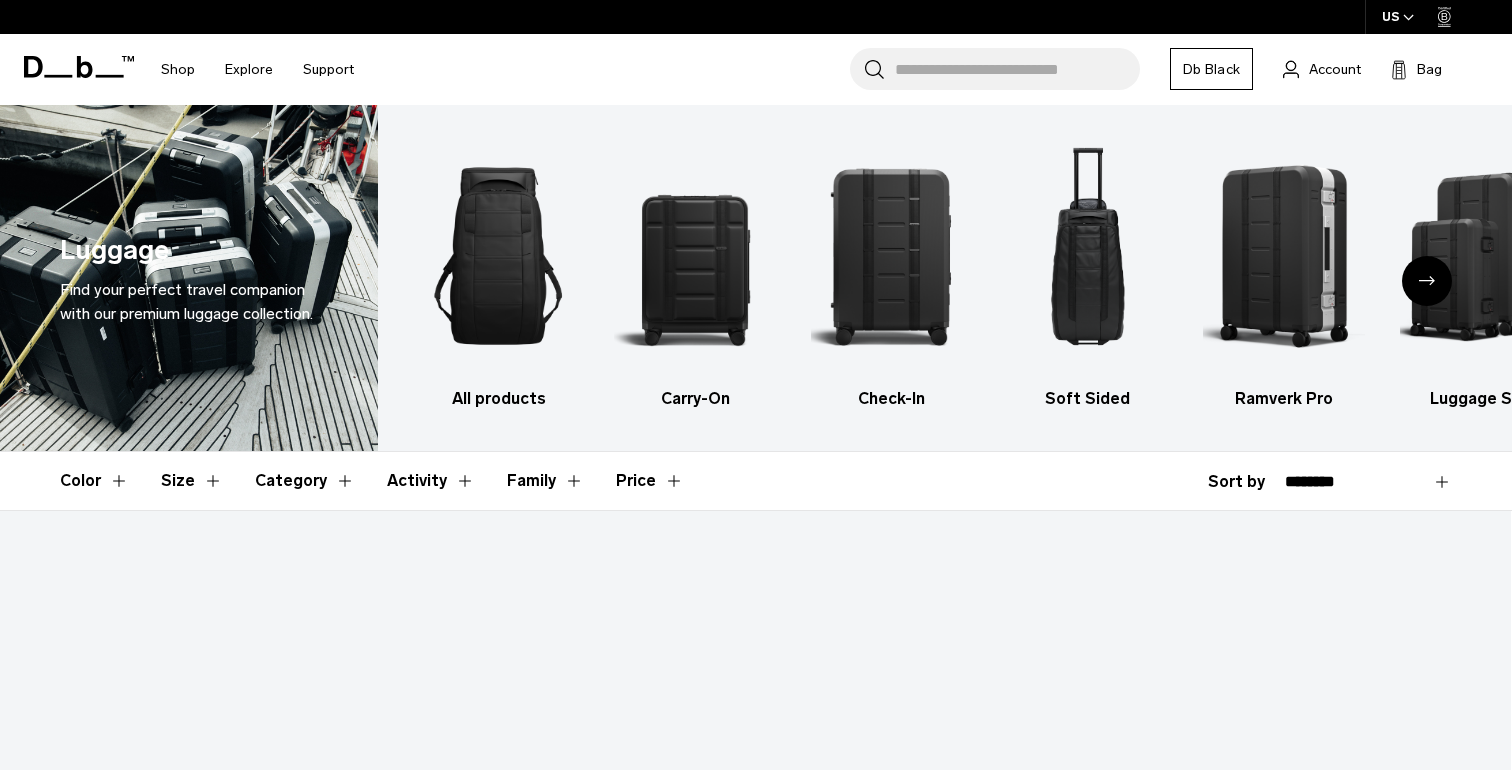 scroll, scrollTop: 0, scrollLeft: 0, axis: both 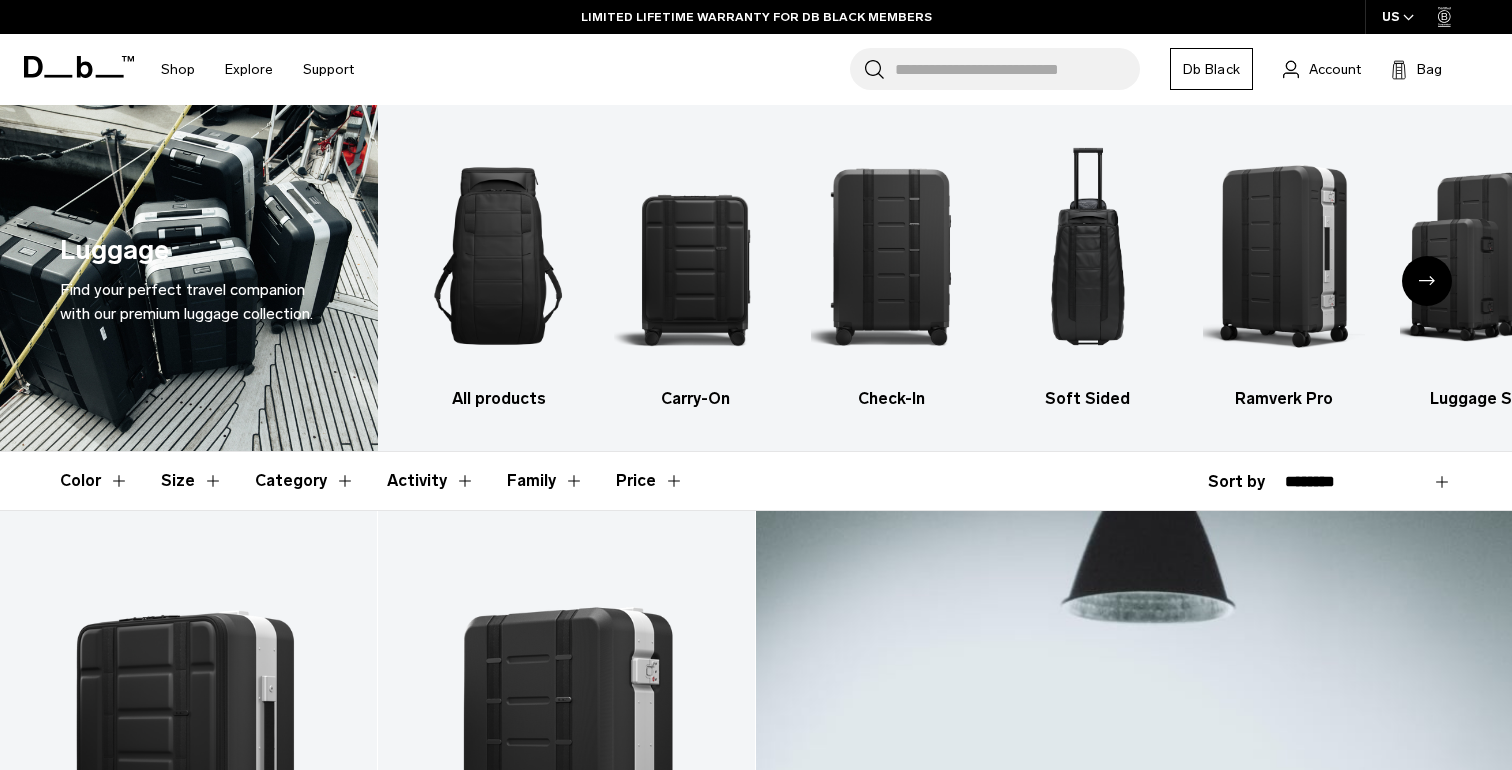 click on "**********" at bounding box center (1330, 482) 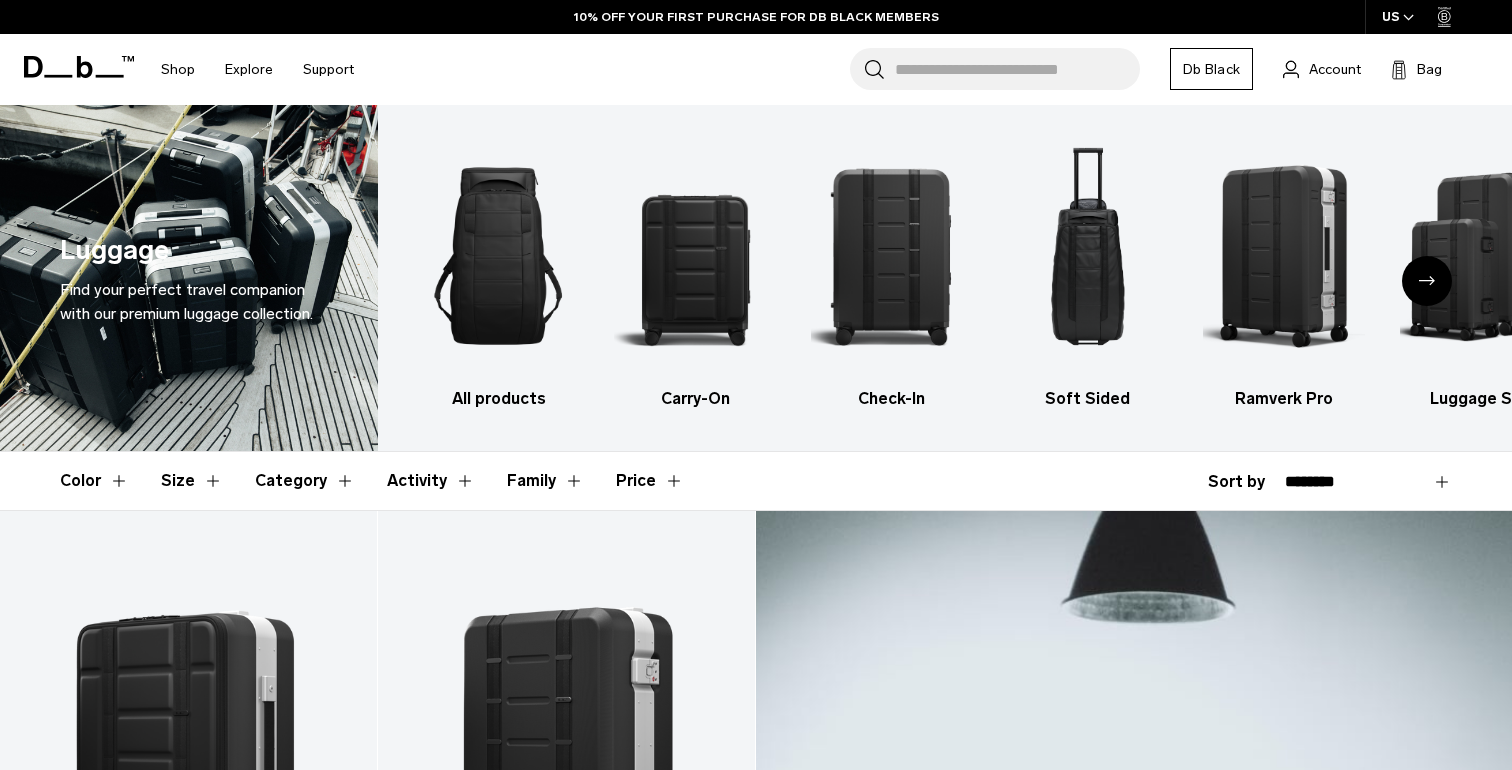 click on "**********" at bounding box center [1368, 482] 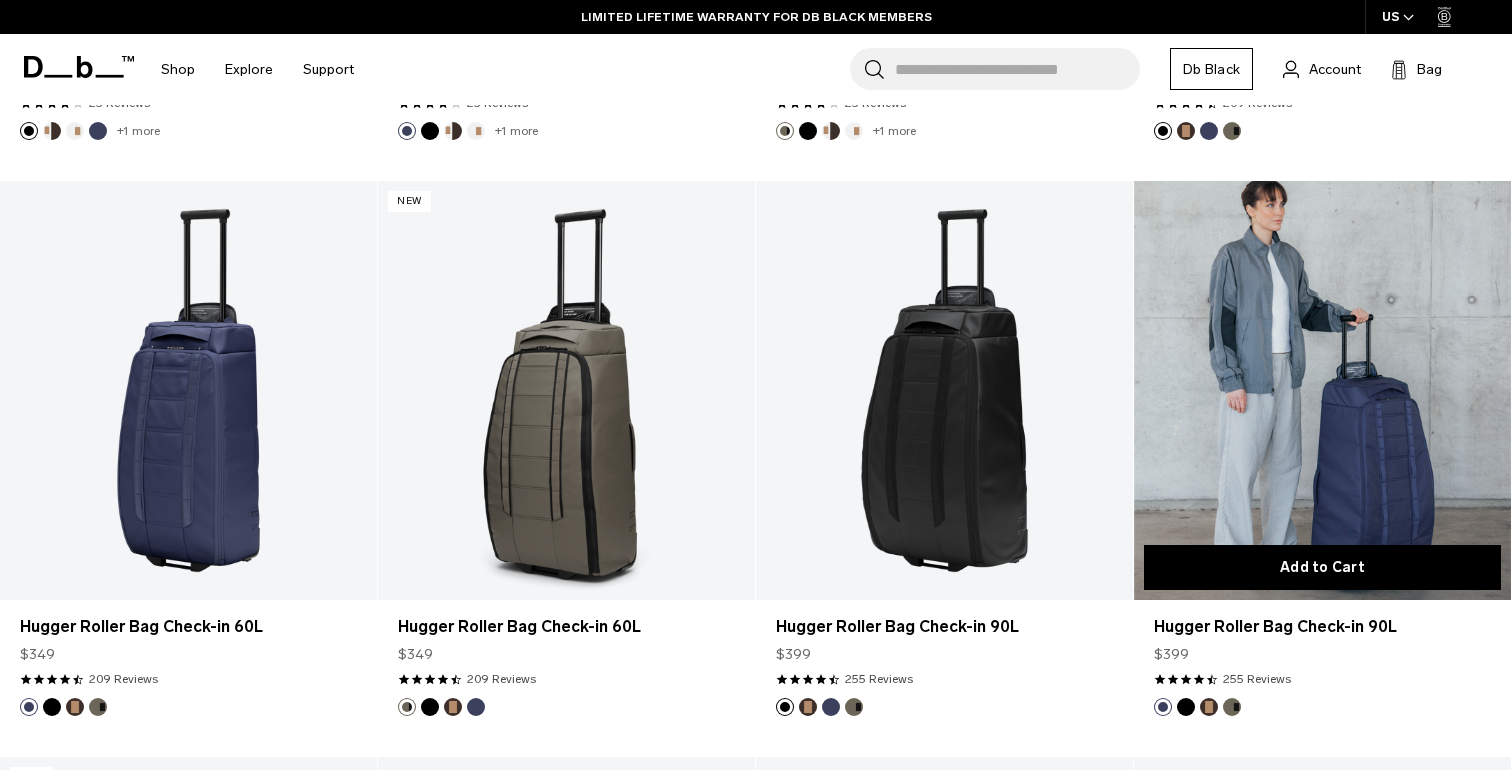 scroll, scrollTop: 1015, scrollLeft: 0, axis: vertical 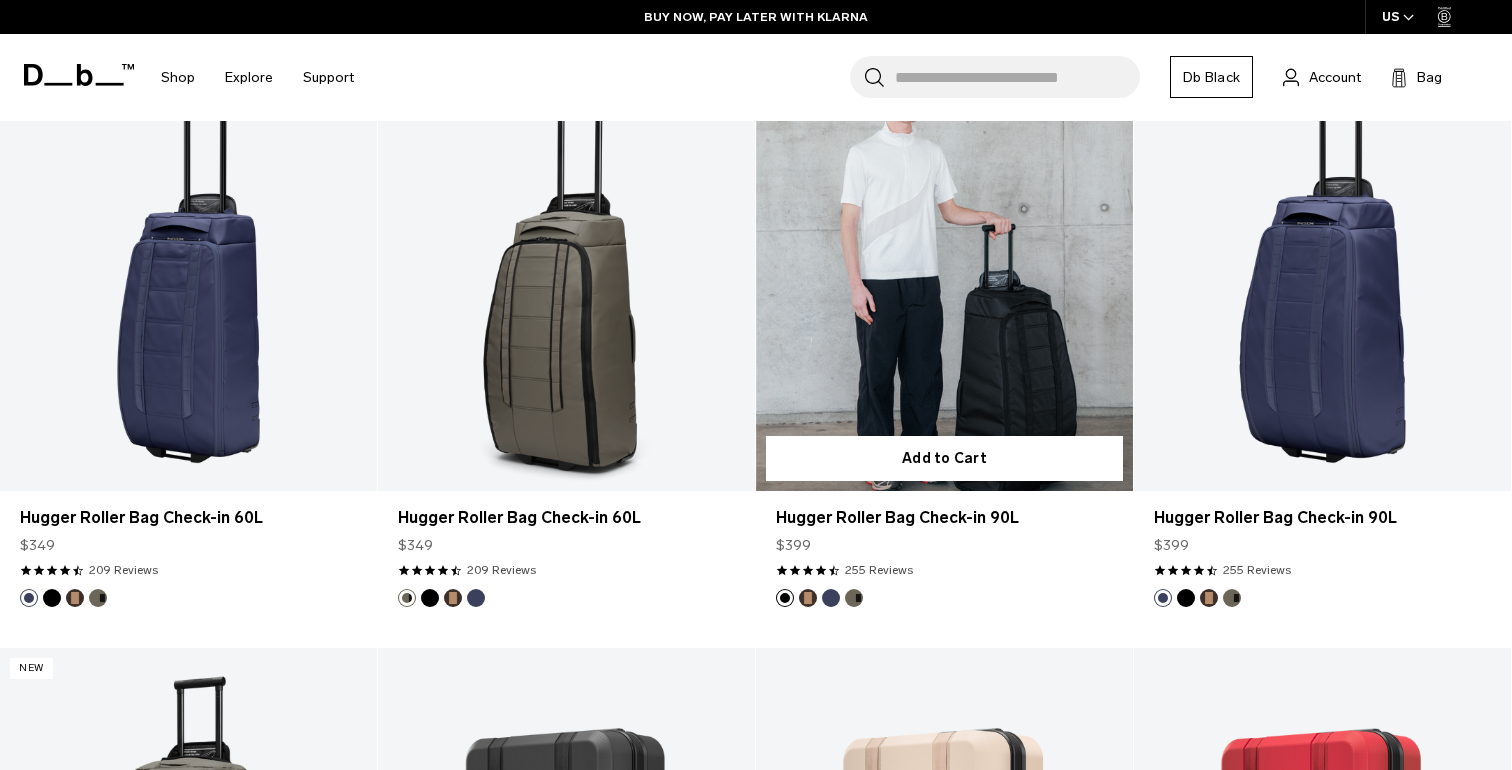click at bounding box center (831, 598) 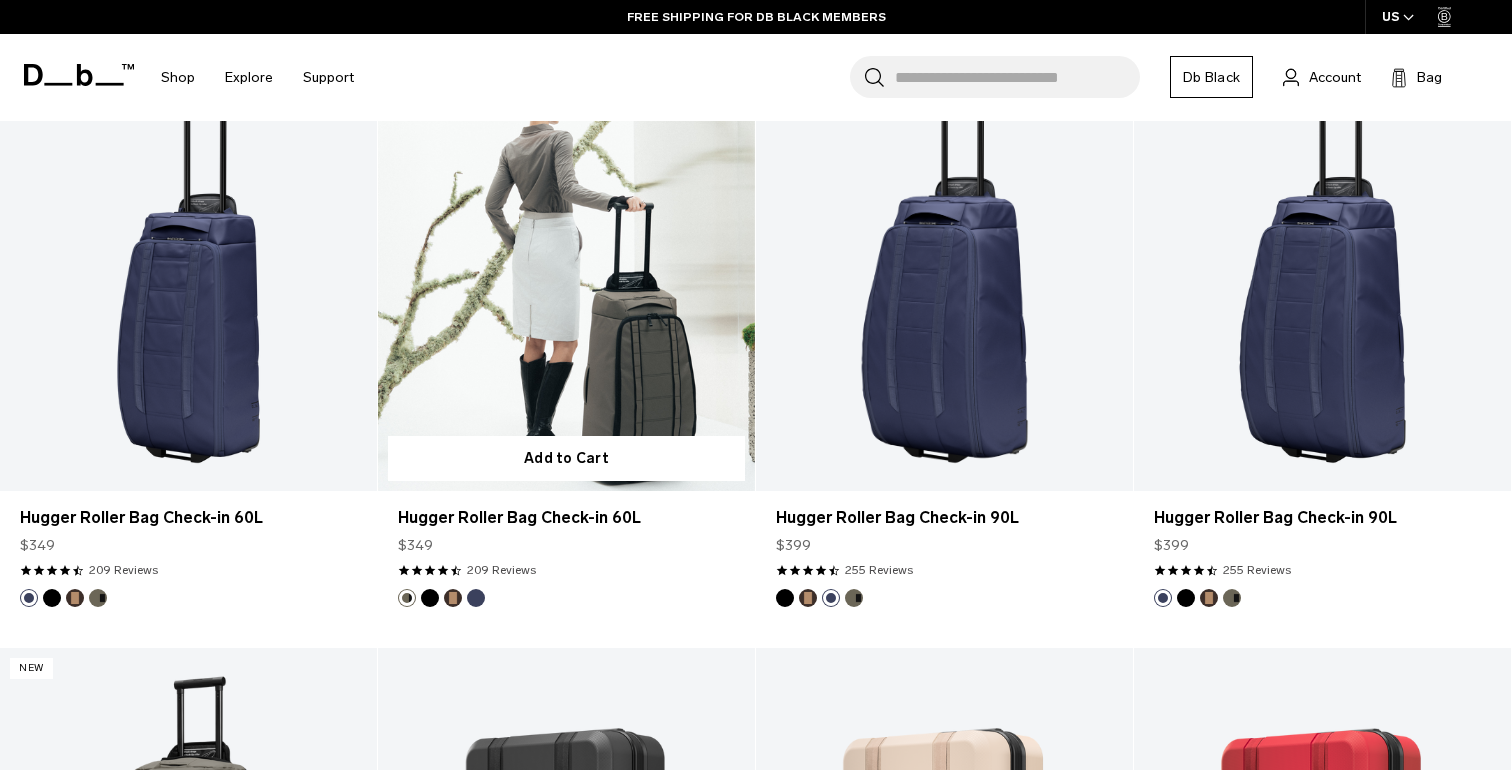 click at bounding box center [566, 281] 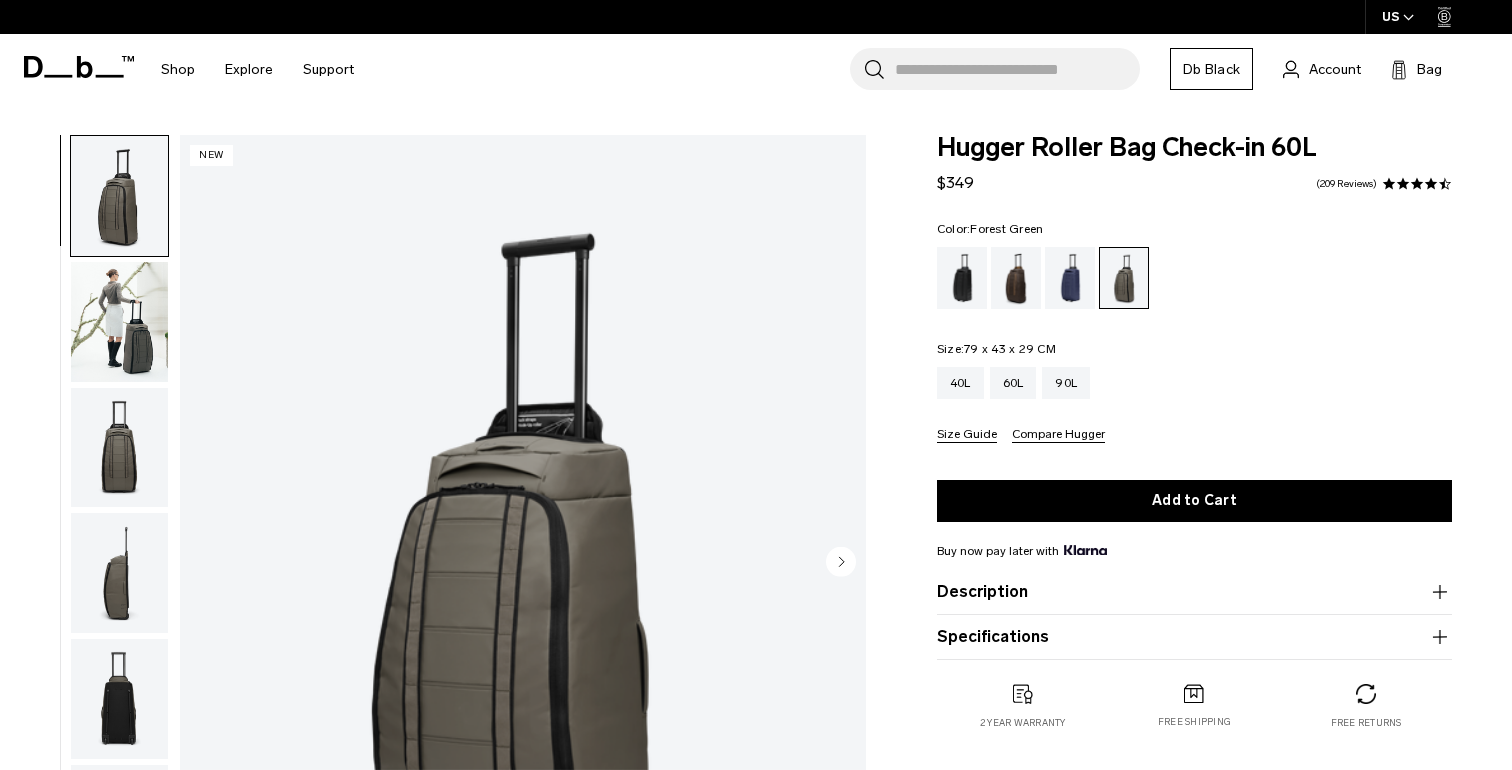 scroll, scrollTop: 0, scrollLeft: 0, axis: both 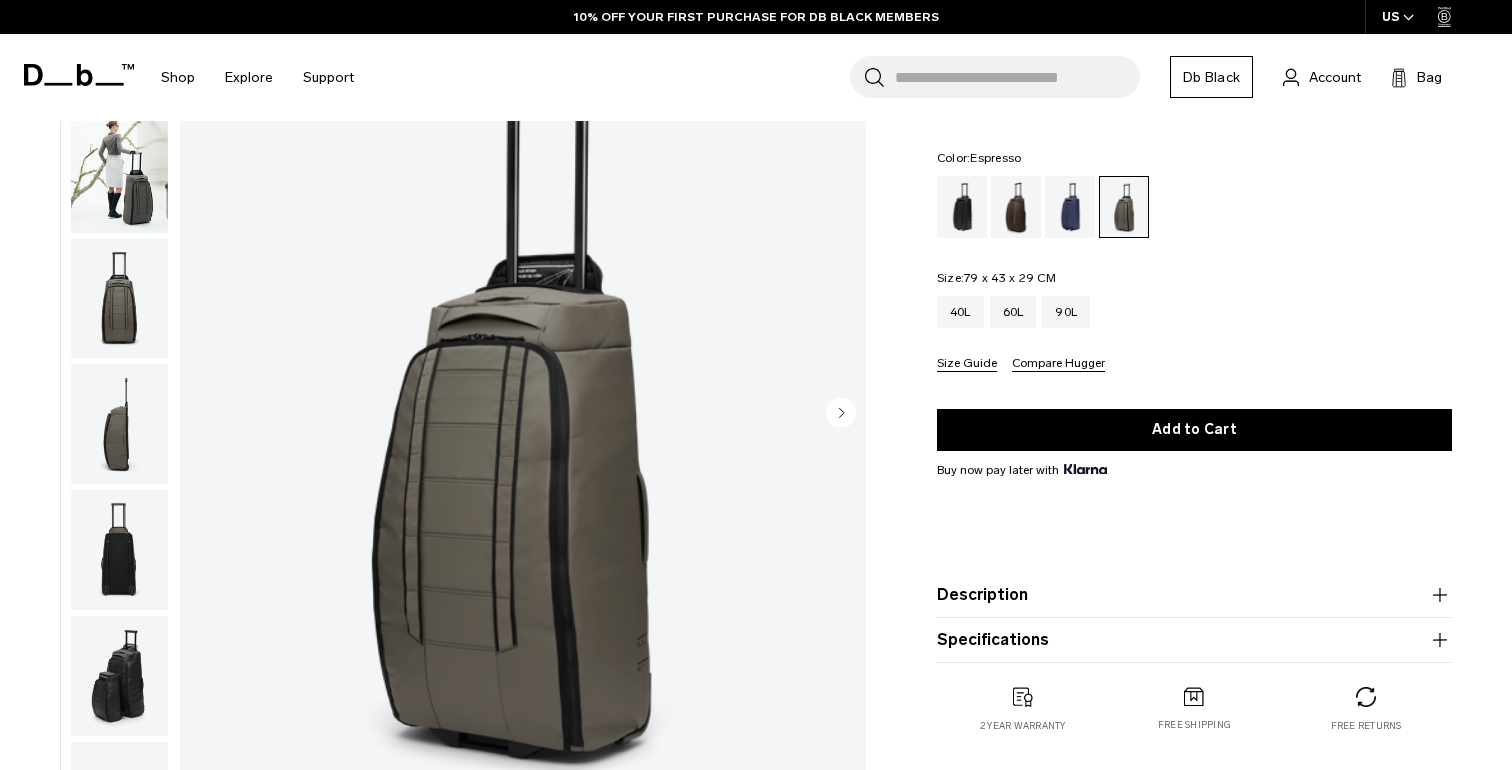 click at bounding box center (1016, 207) 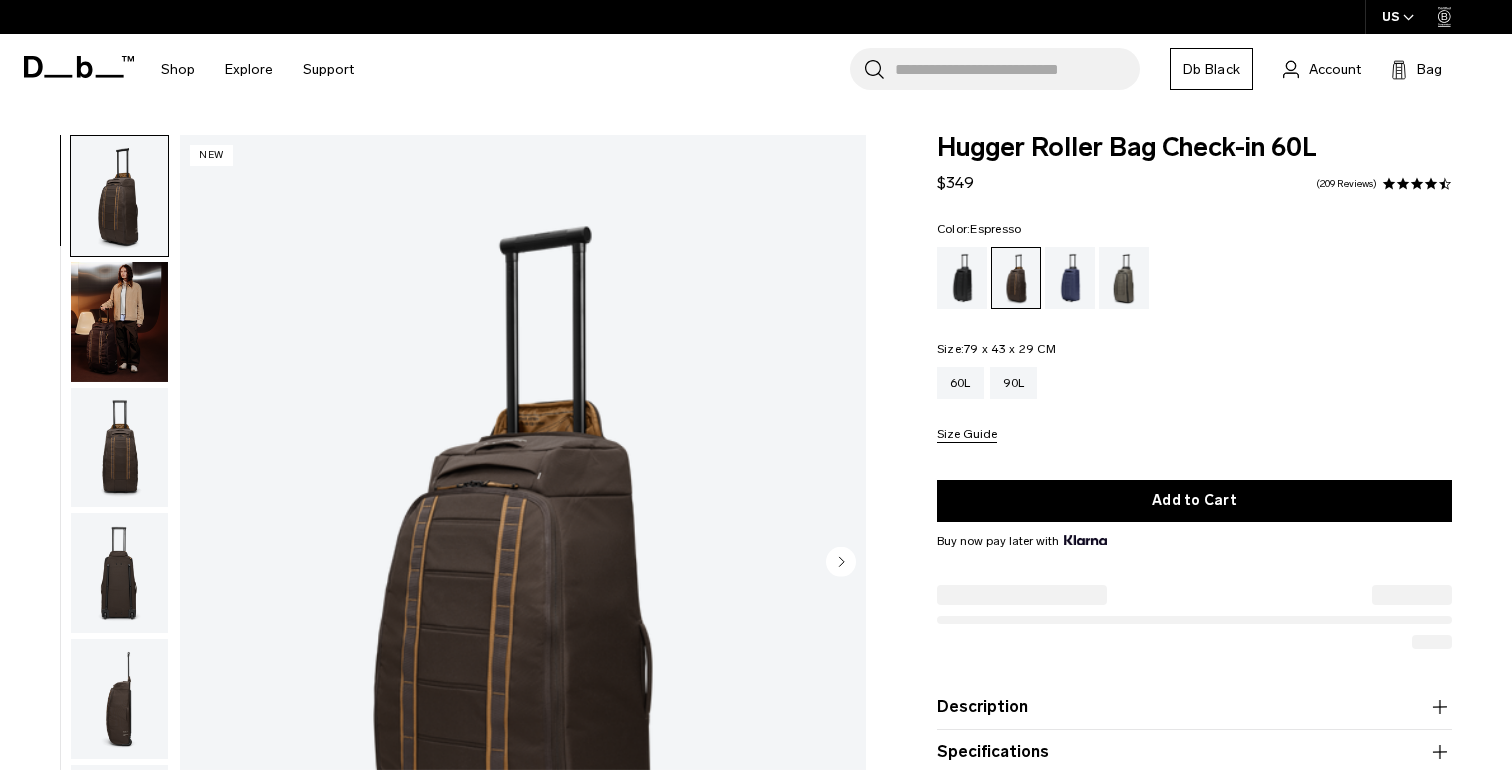 scroll, scrollTop: 0, scrollLeft: 0, axis: both 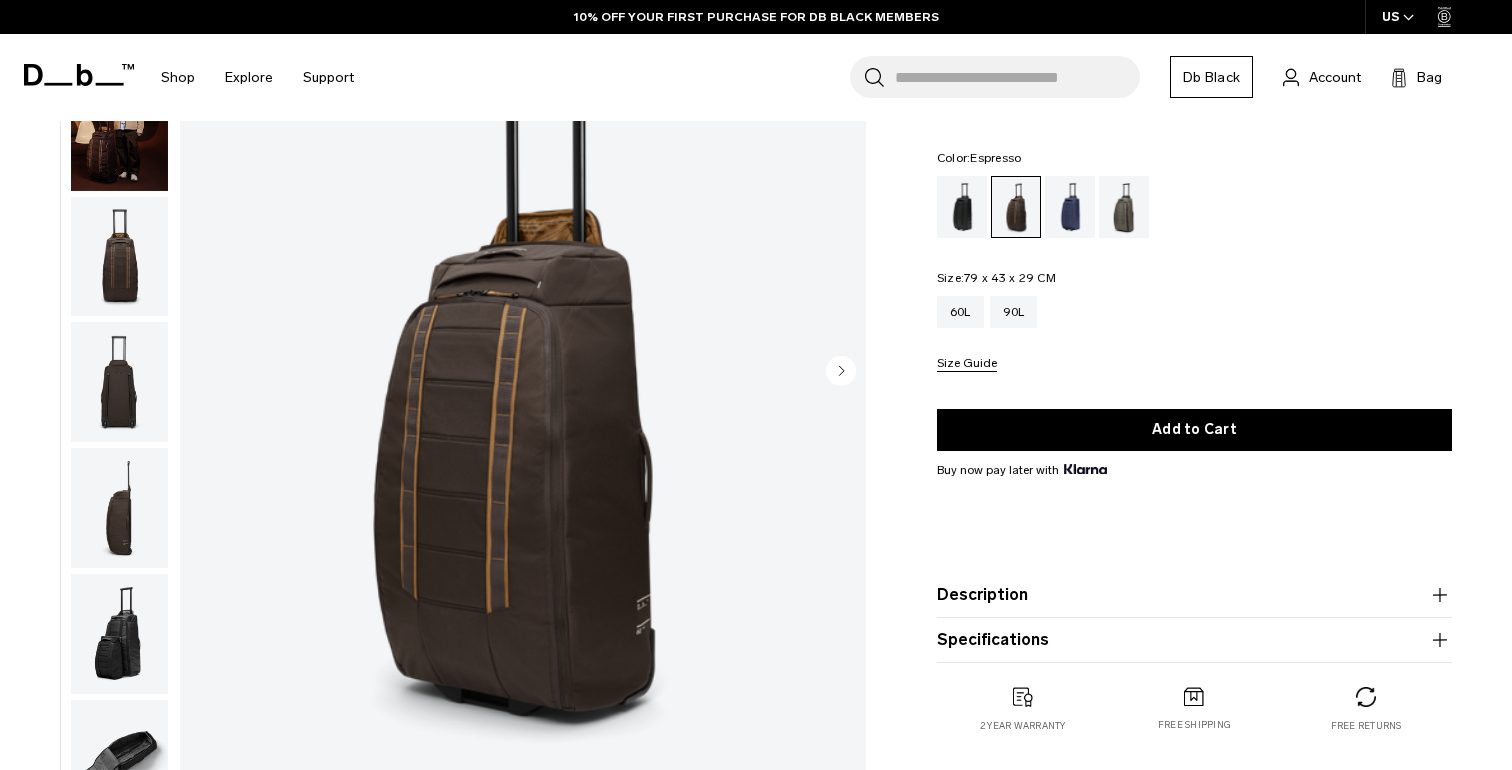click at bounding box center (119, 257) 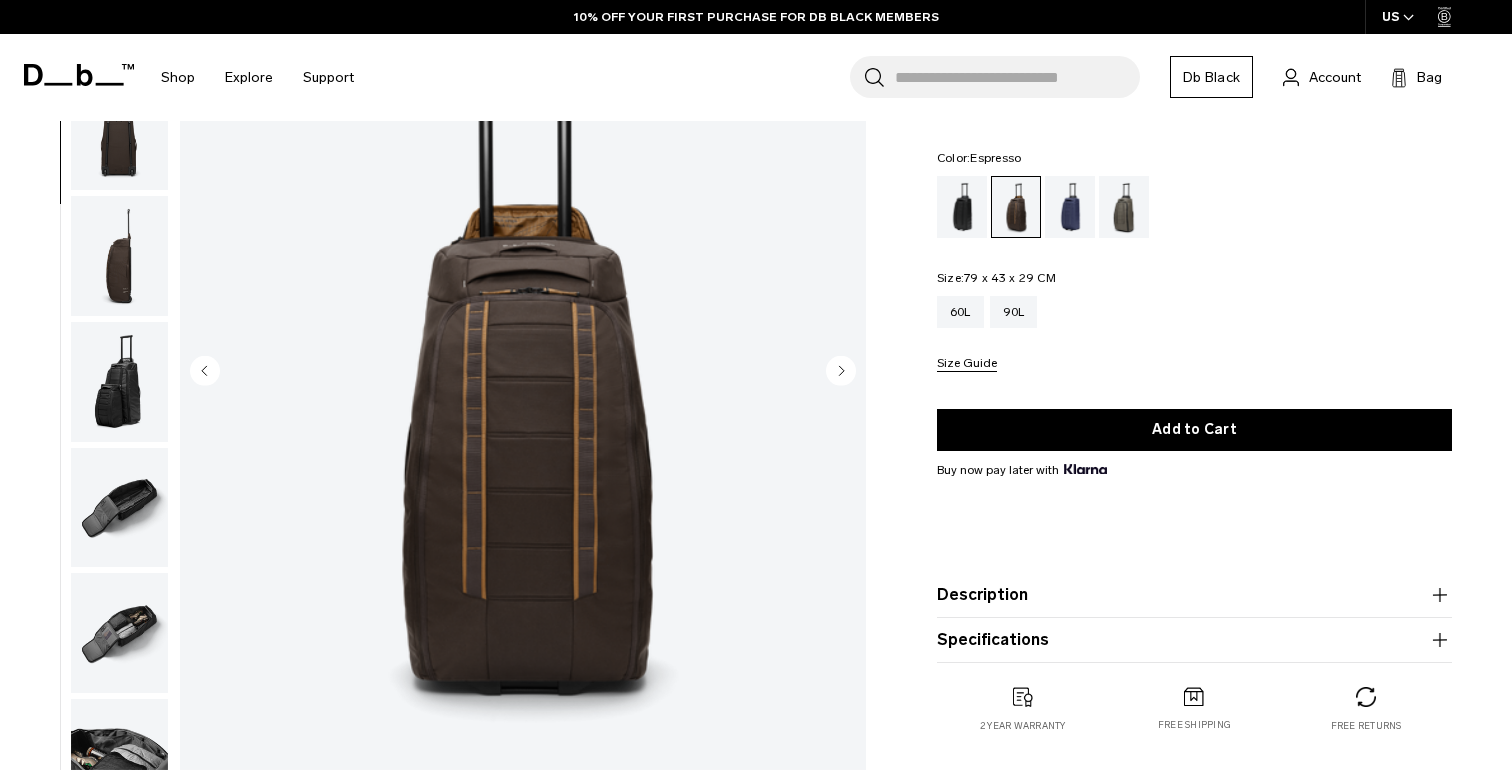 click at bounding box center [119, 256] 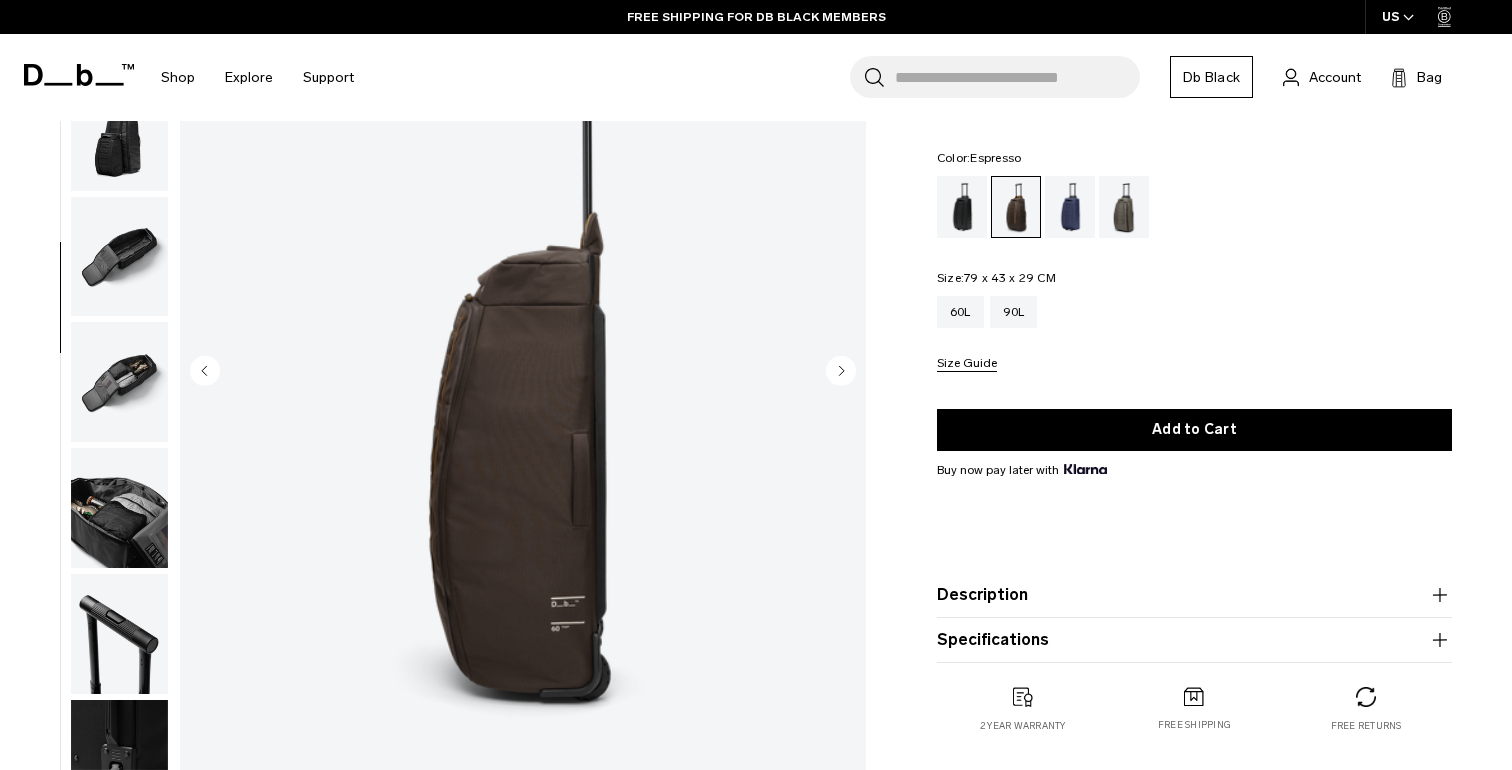 click at bounding box center [119, 257] 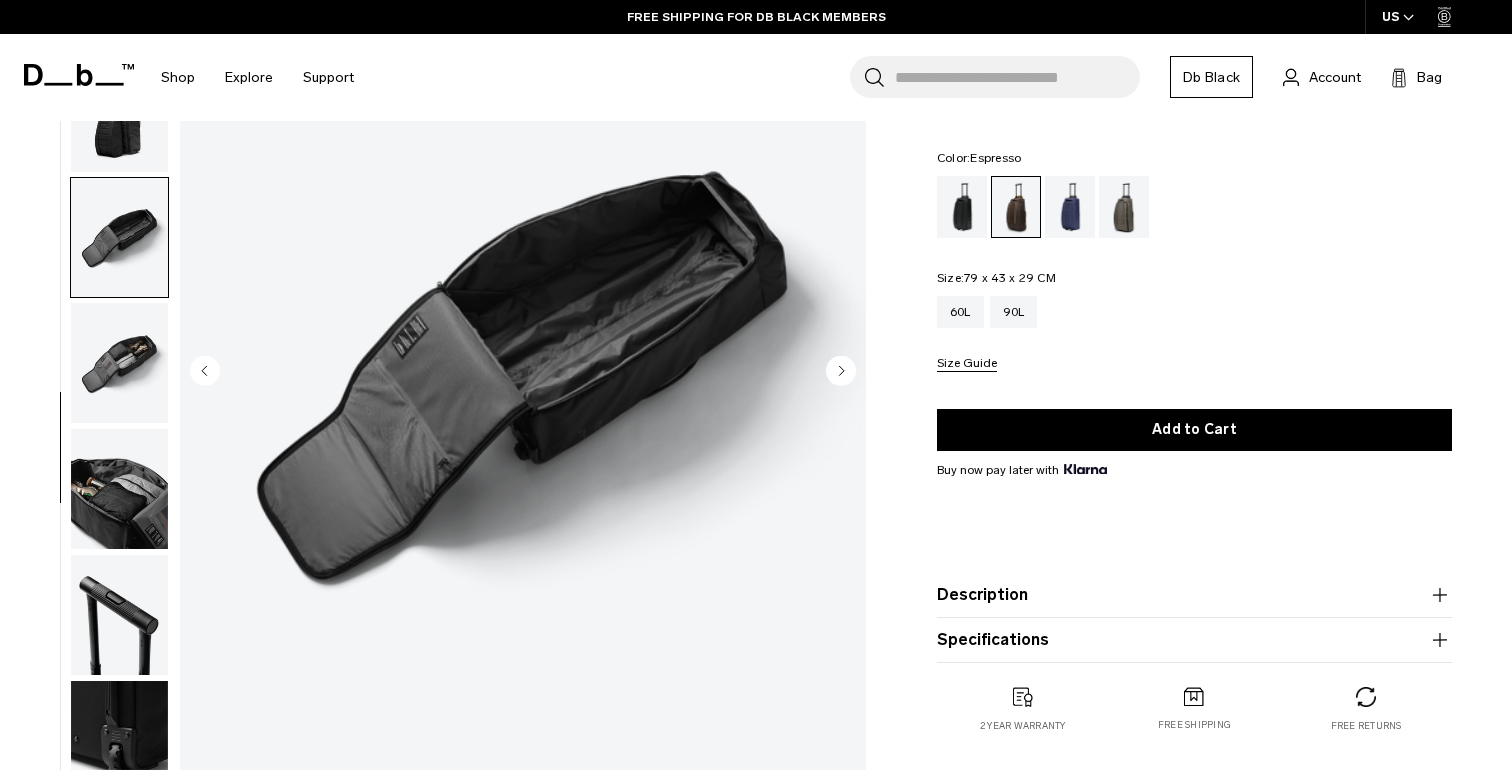 scroll, scrollTop: 522, scrollLeft: 0, axis: vertical 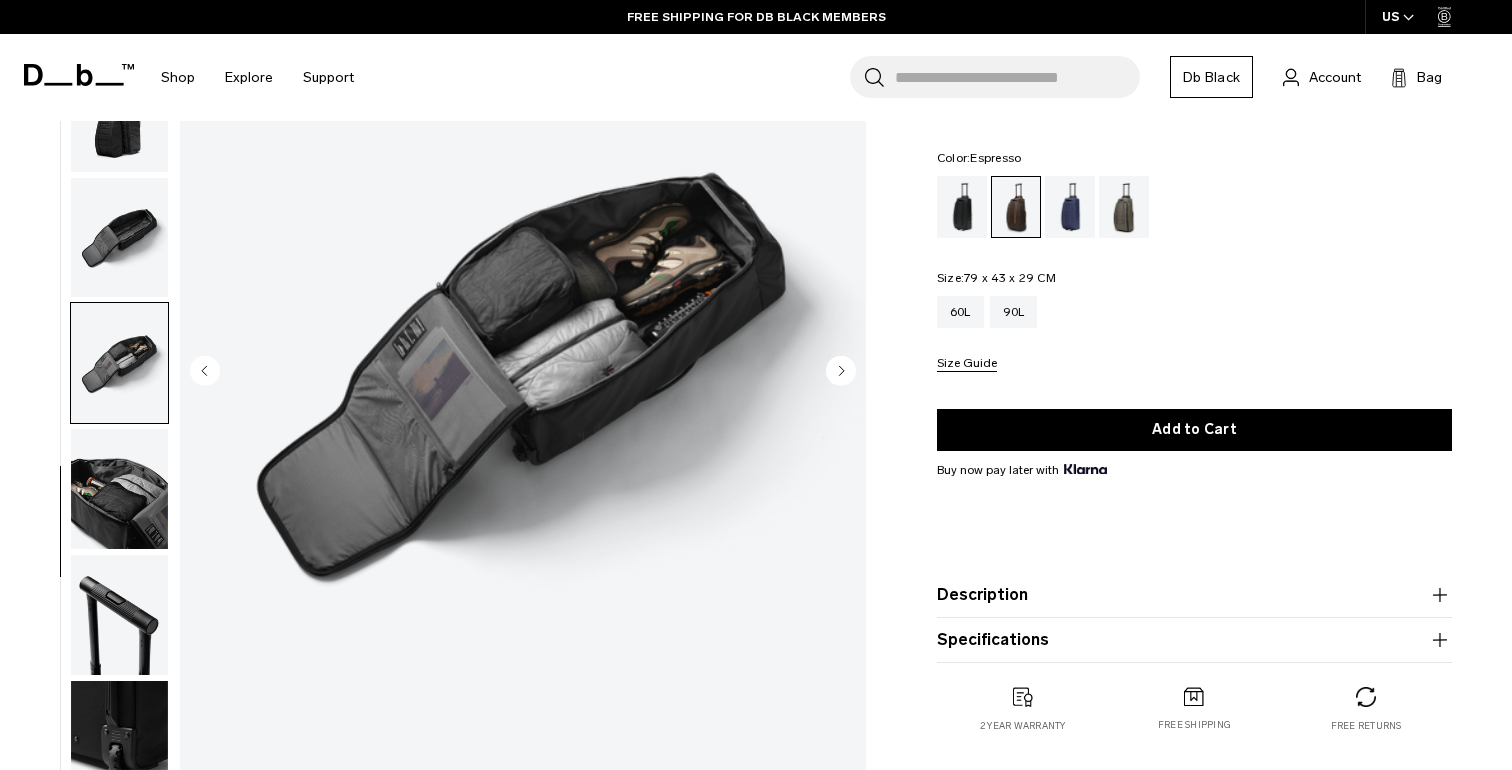 click at bounding box center [119, 363] 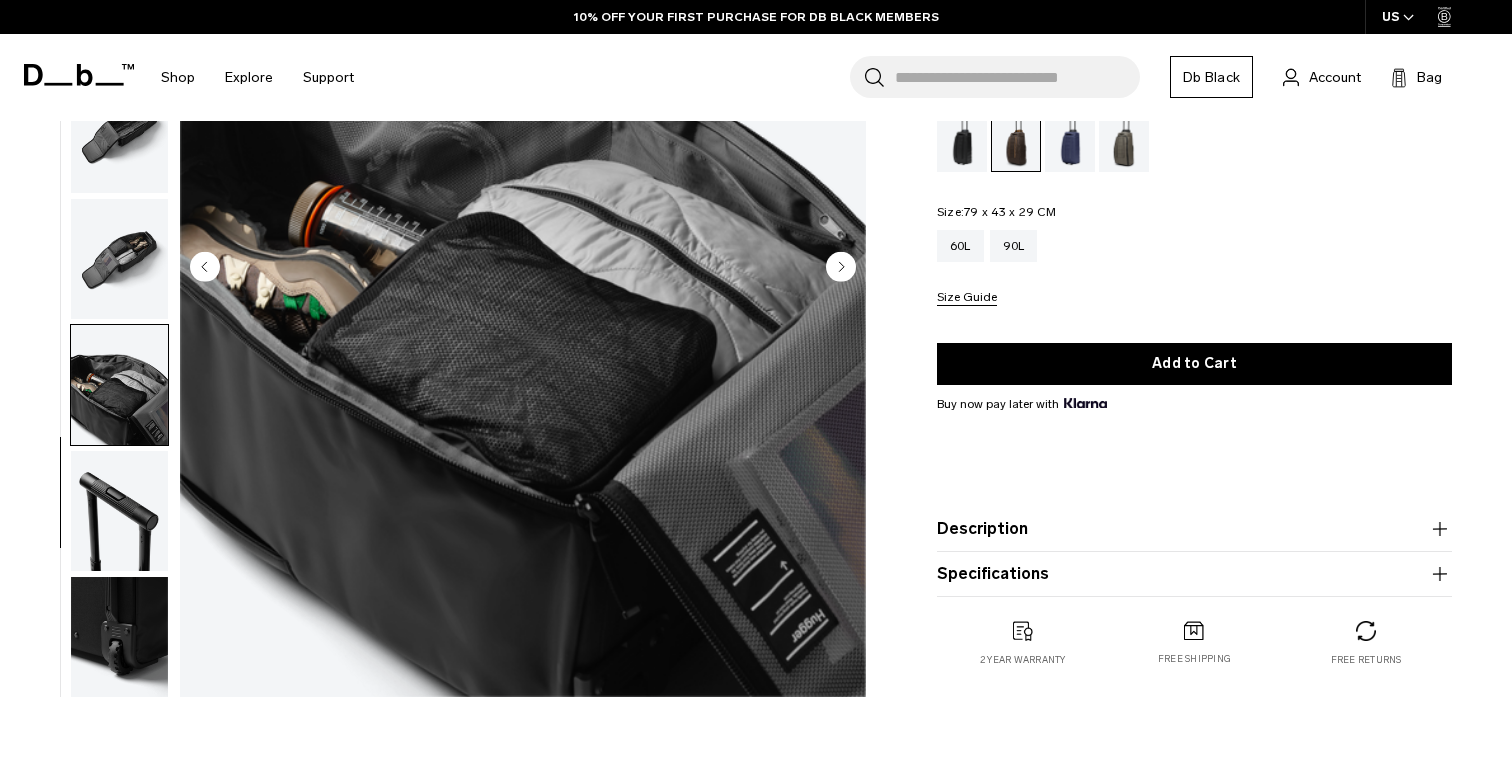 scroll, scrollTop: 397, scrollLeft: 0, axis: vertical 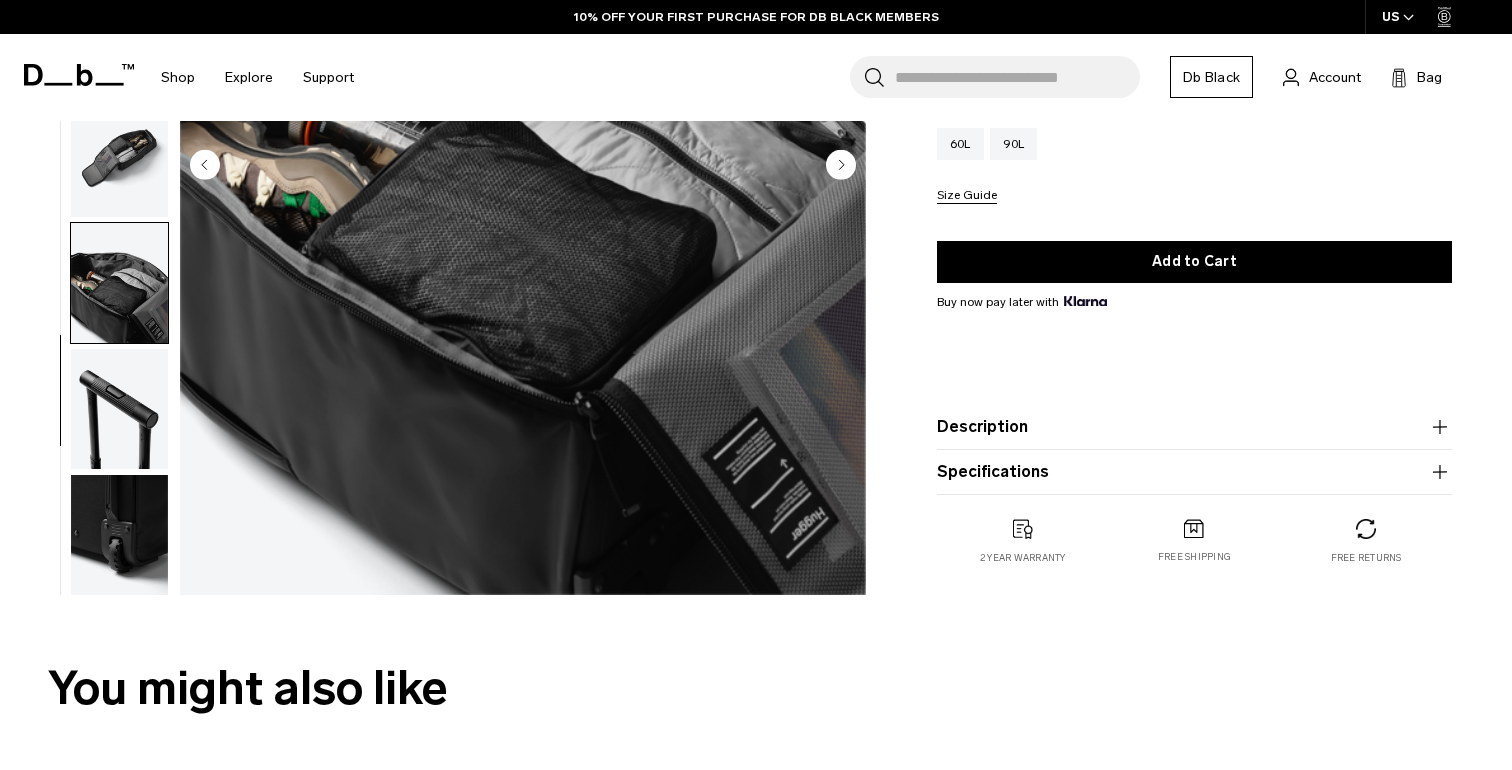 click at bounding box center (119, 535) 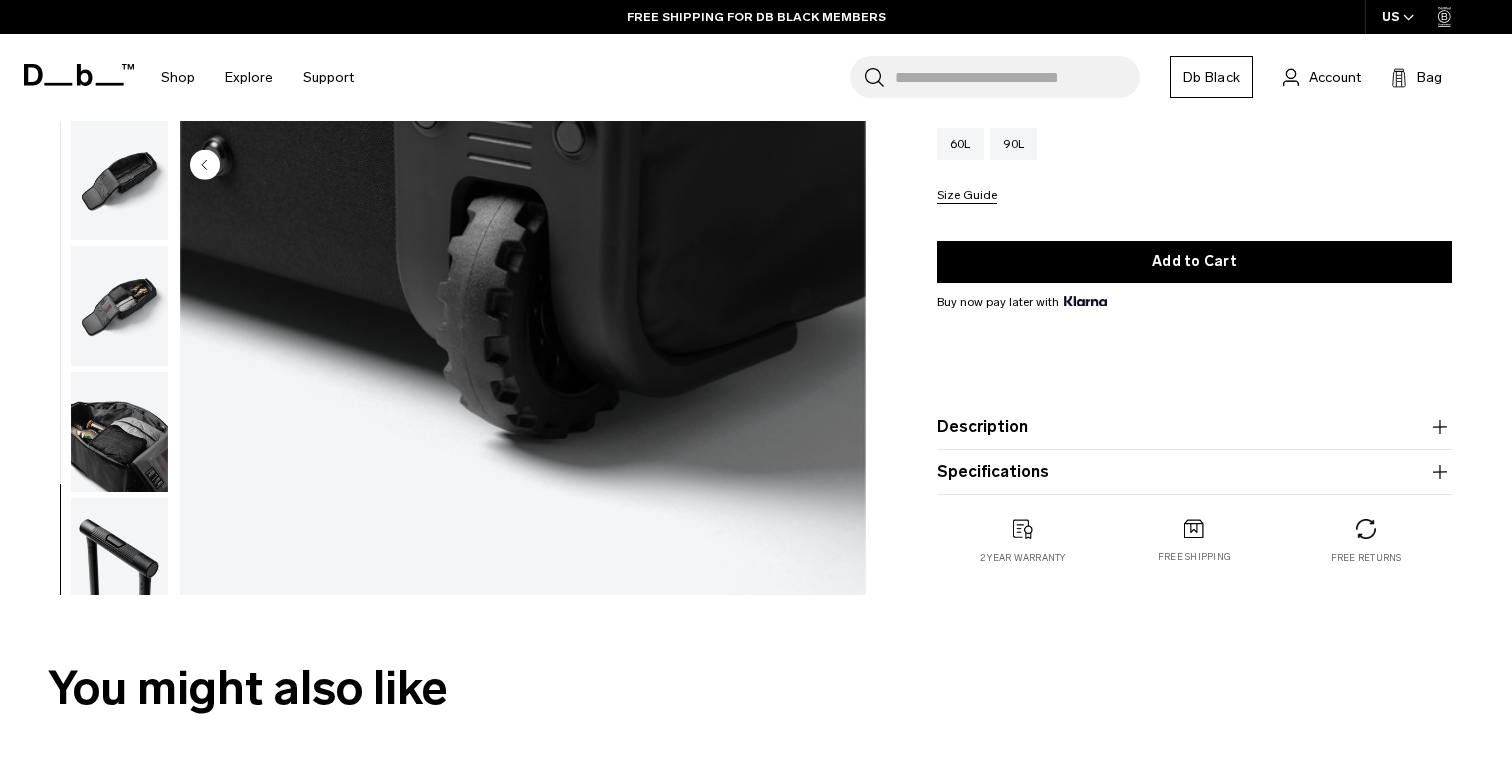 click at bounding box center [119, 558] 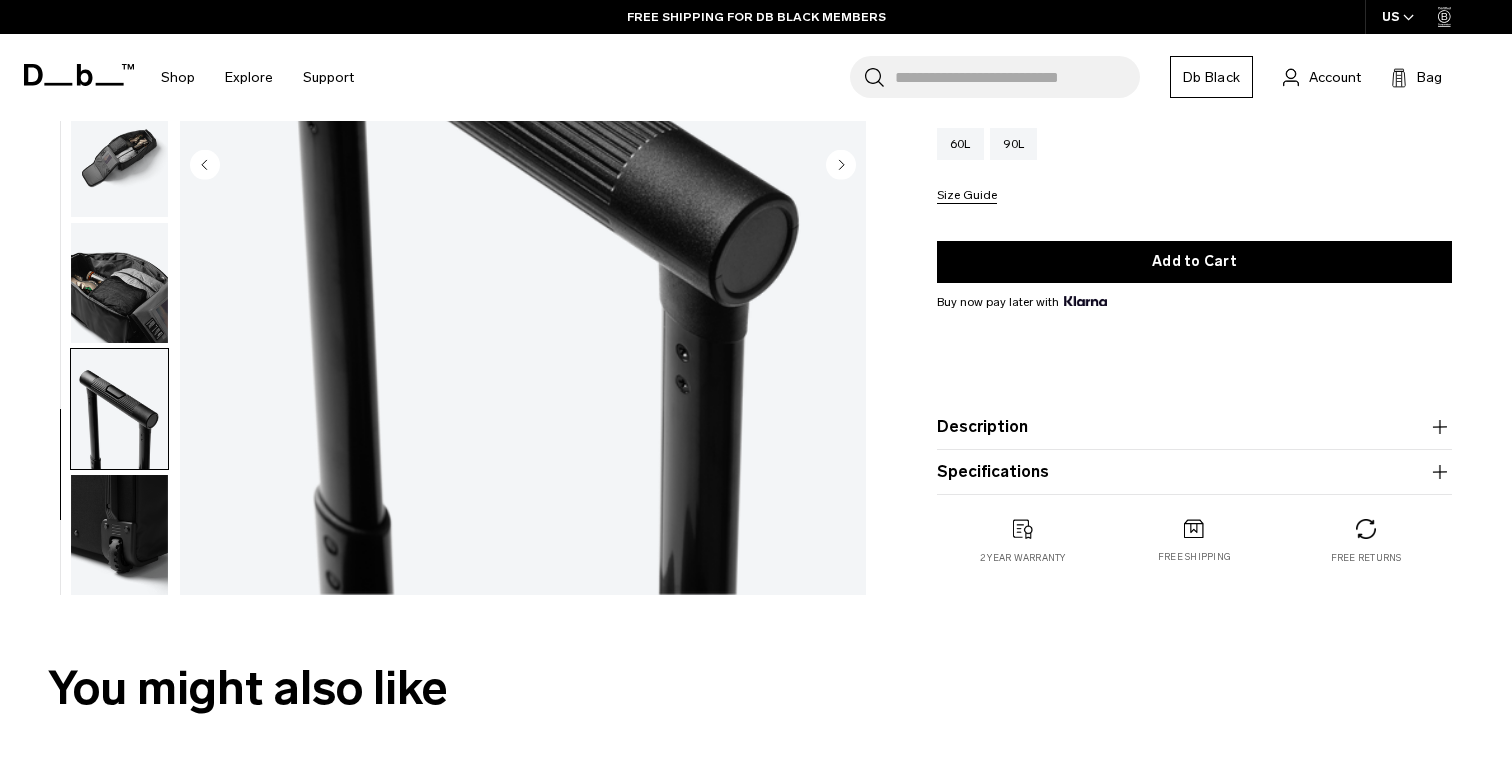 scroll, scrollTop: 503, scrollLeft: 0, axis: vertical 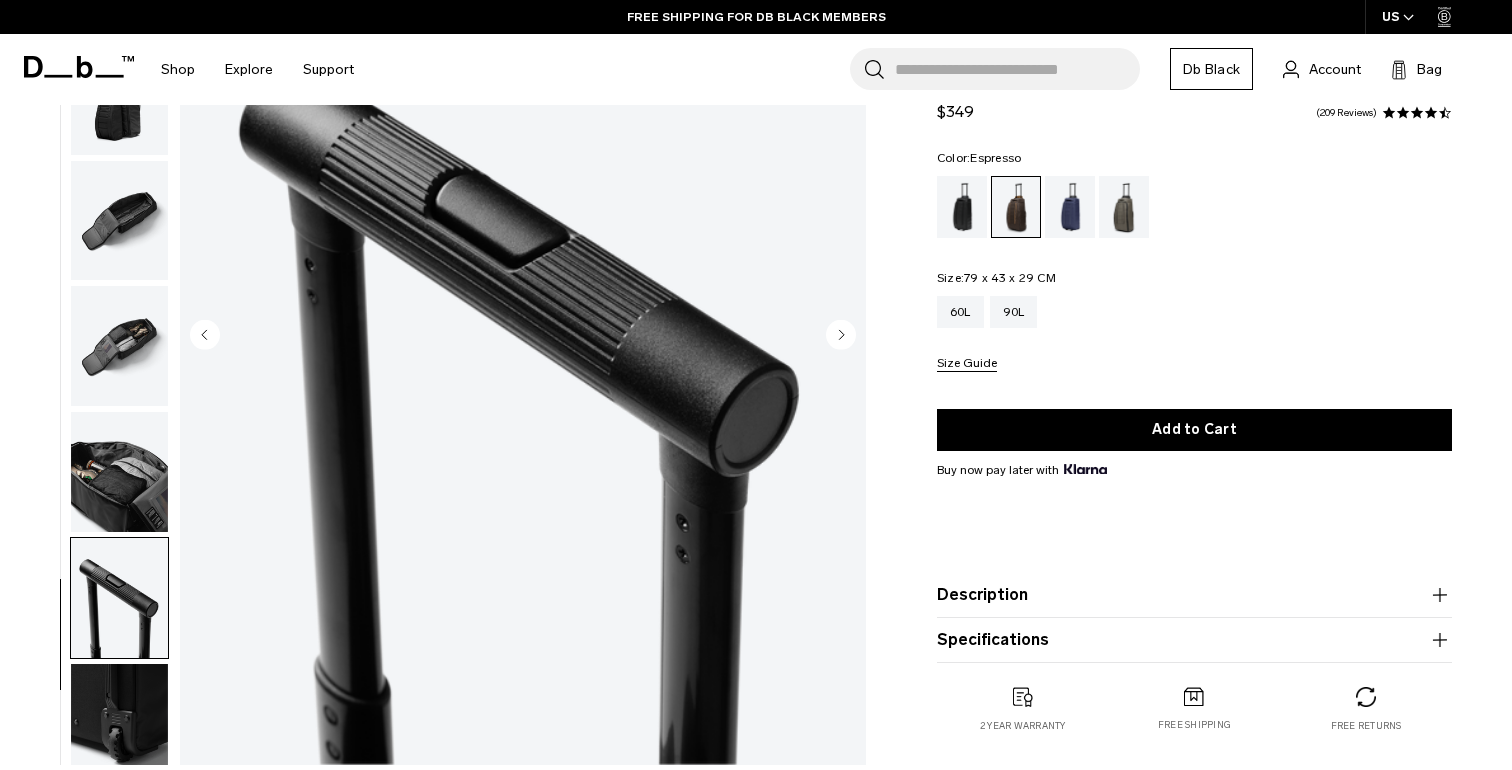 click at bounding box center [119, 472] 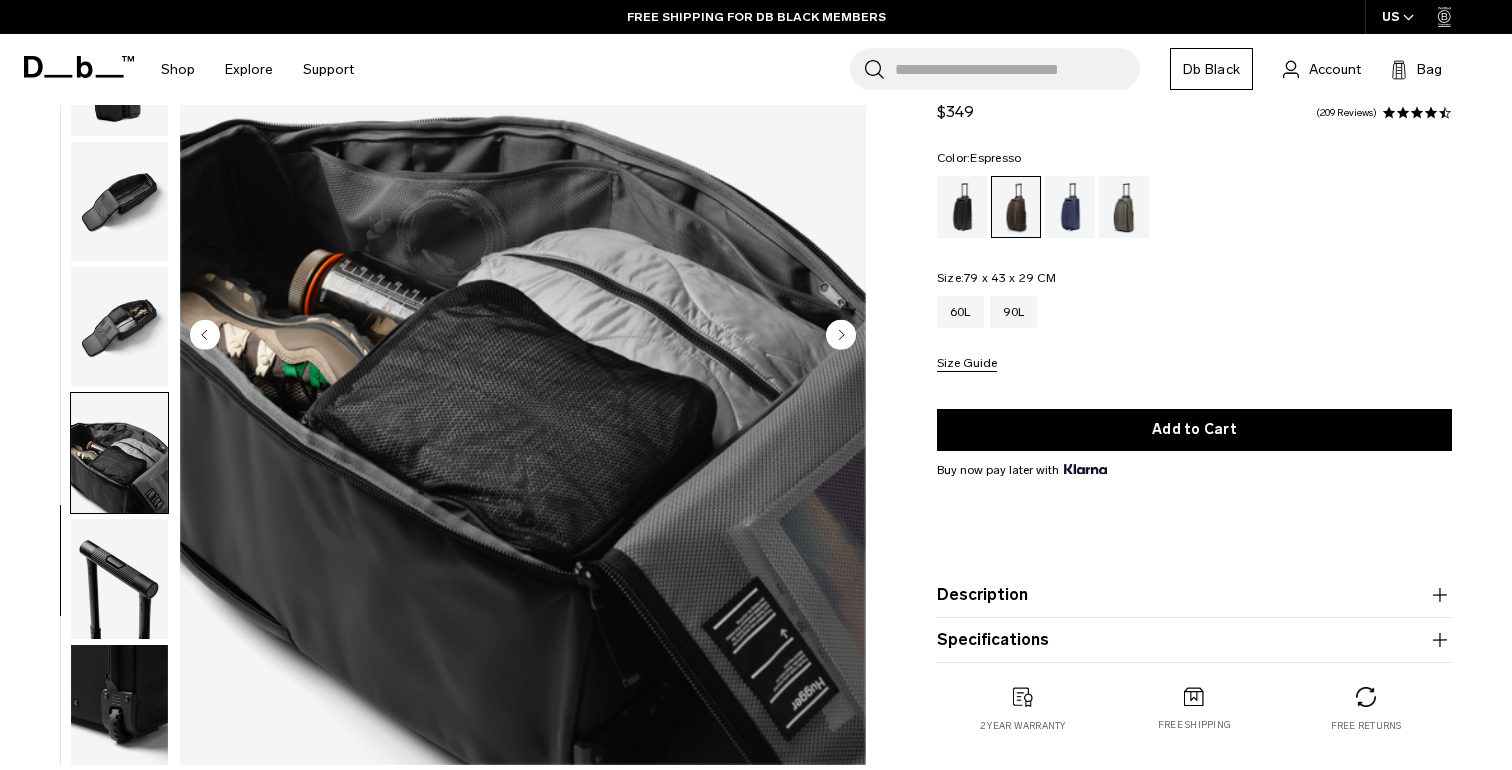 click at bounding box center (119, 327) 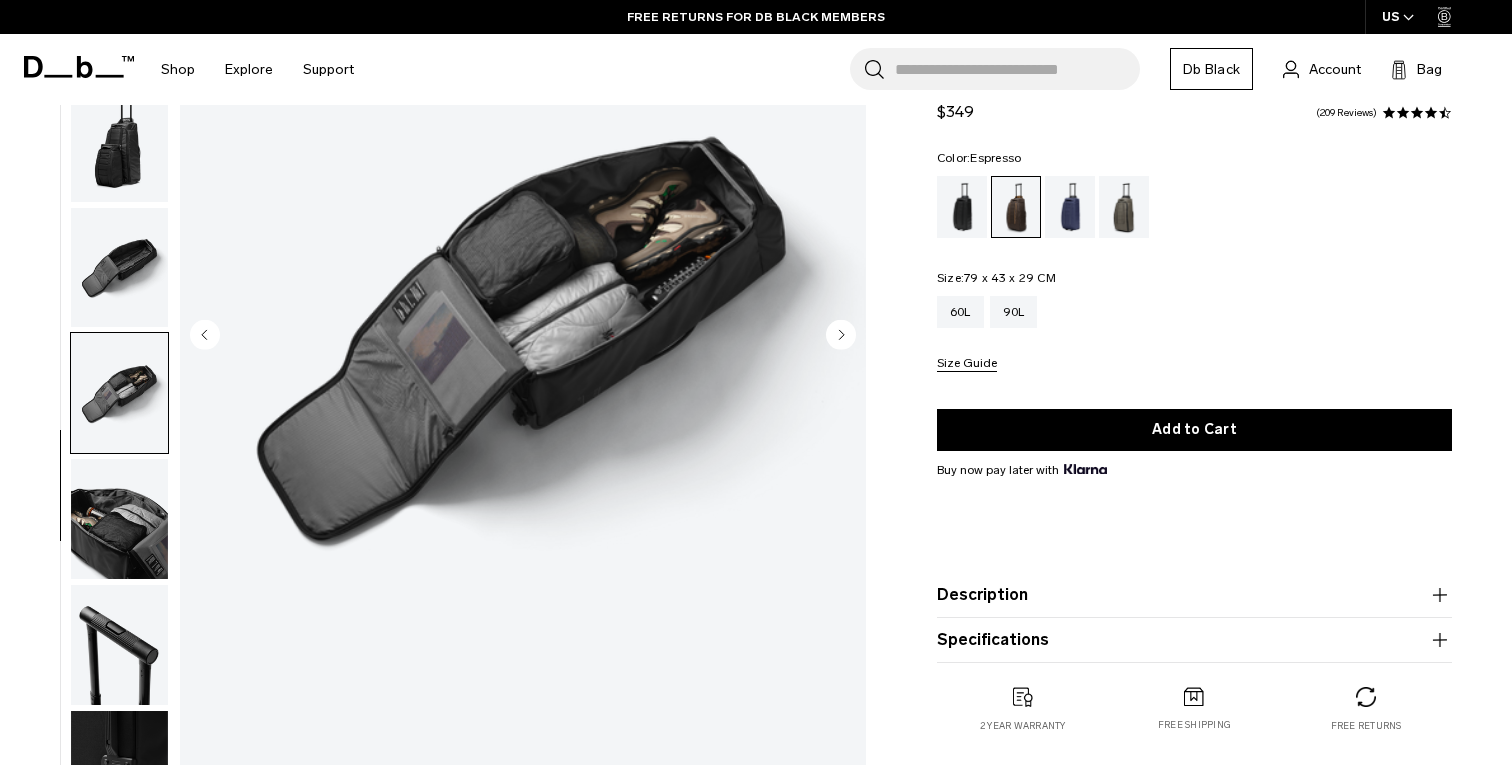 scroll, scrollTop: 451, scrollLeft: 0, axis: vertical 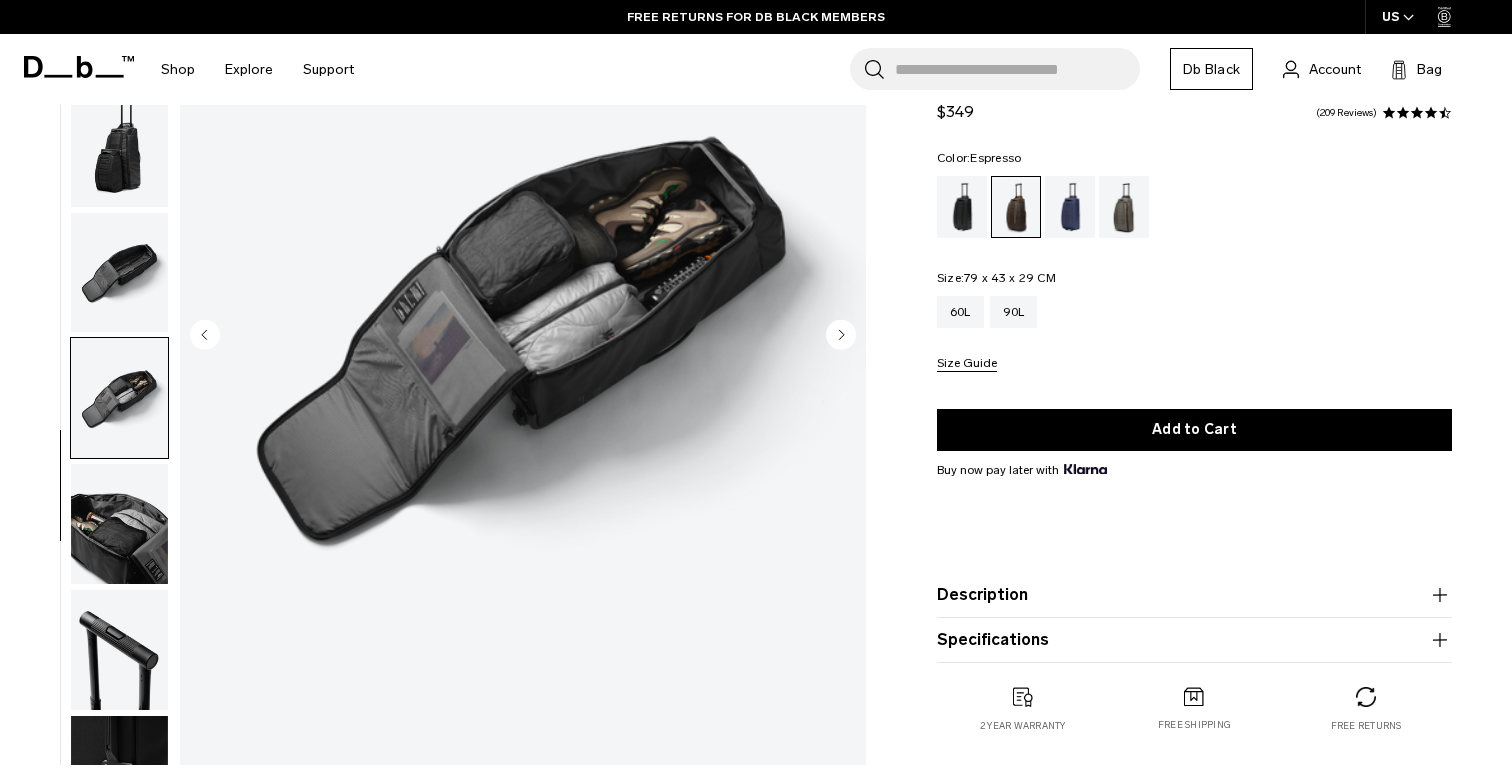 click at bounding box center (119, 273) 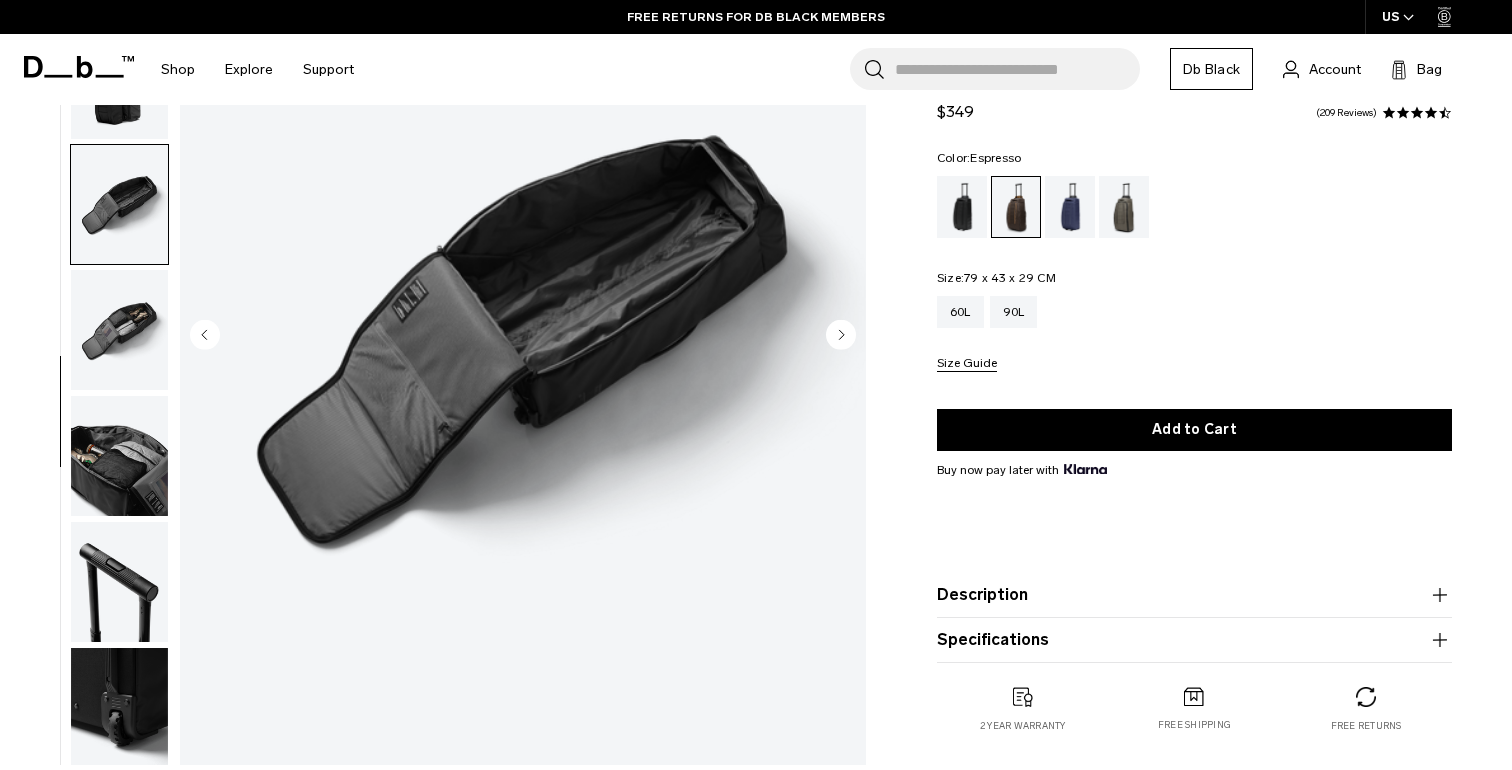 scroll, scrollTop: 522, scrollLeft: 0, axis: vertical 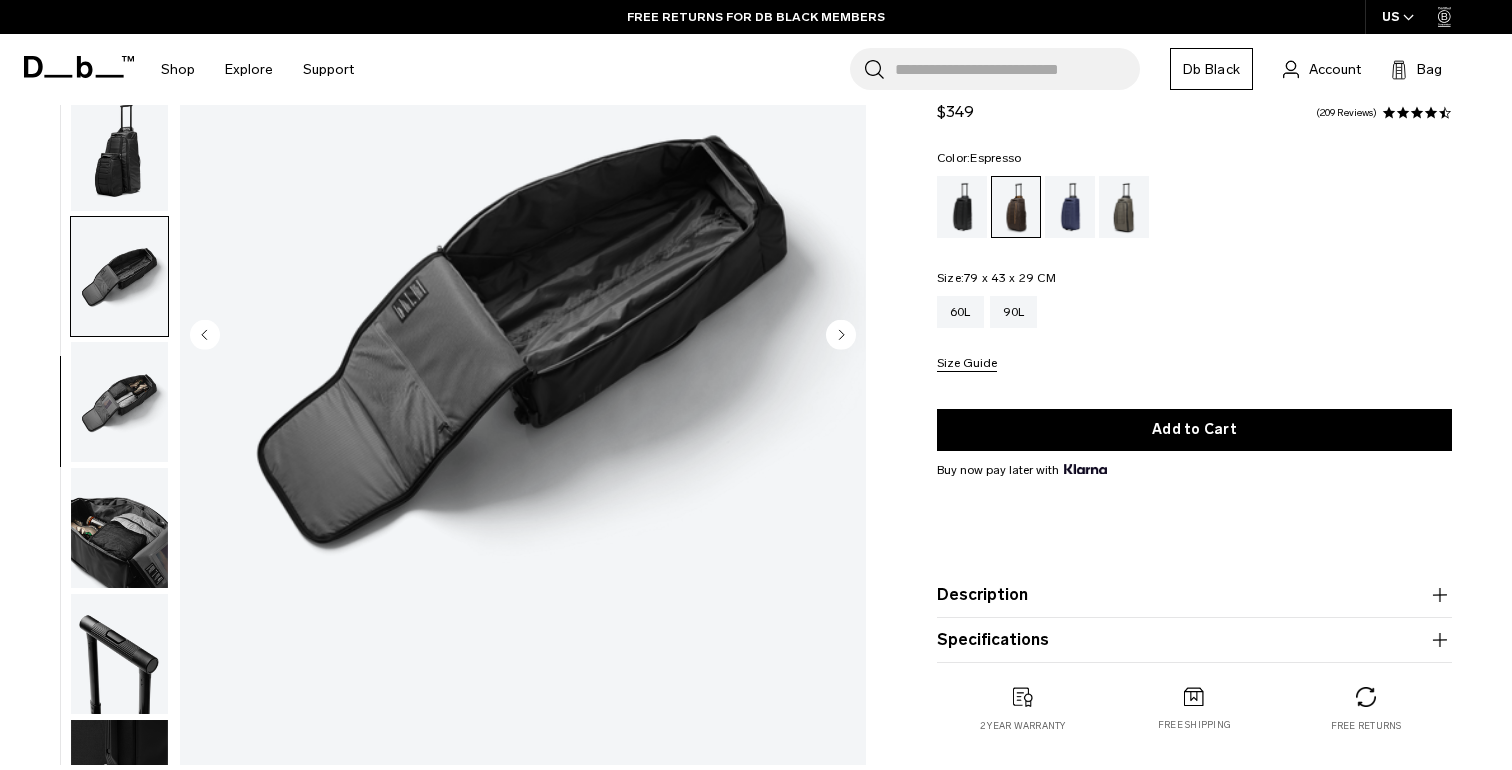 click at bounding box center [119, 277] 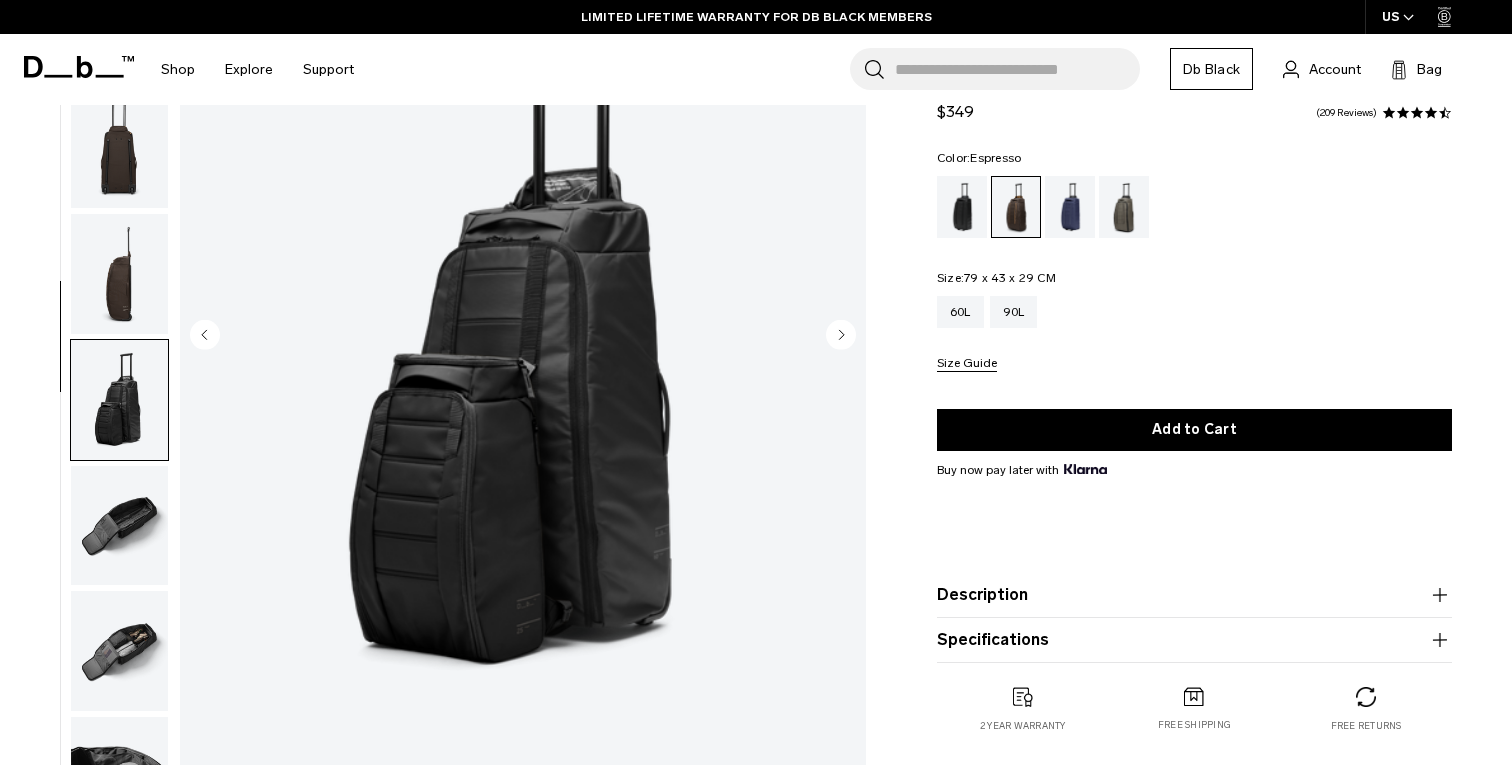 click at bounding box center (119, 148) 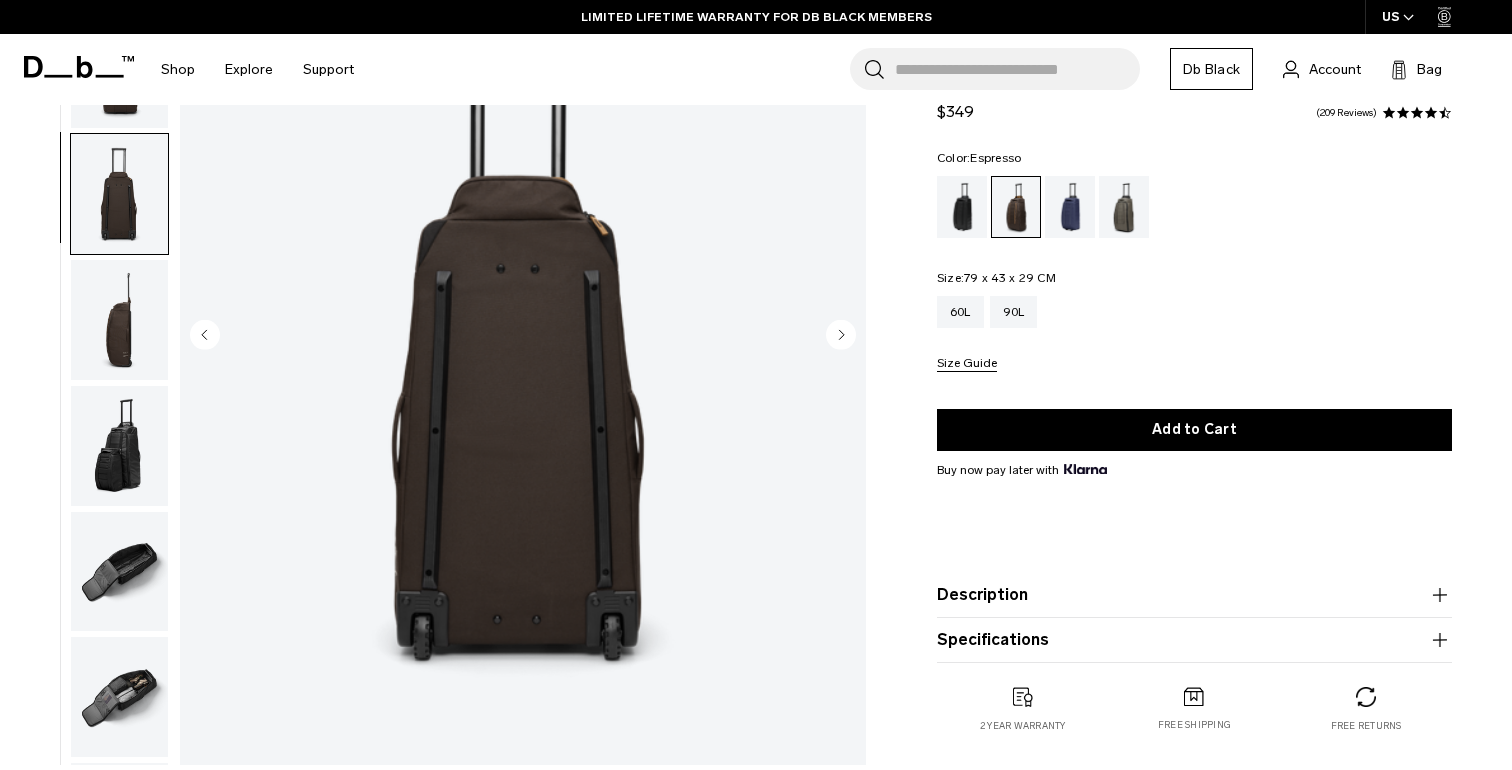 scroll, scrollTop: 151, scrollLeft: 0, axis: vertical 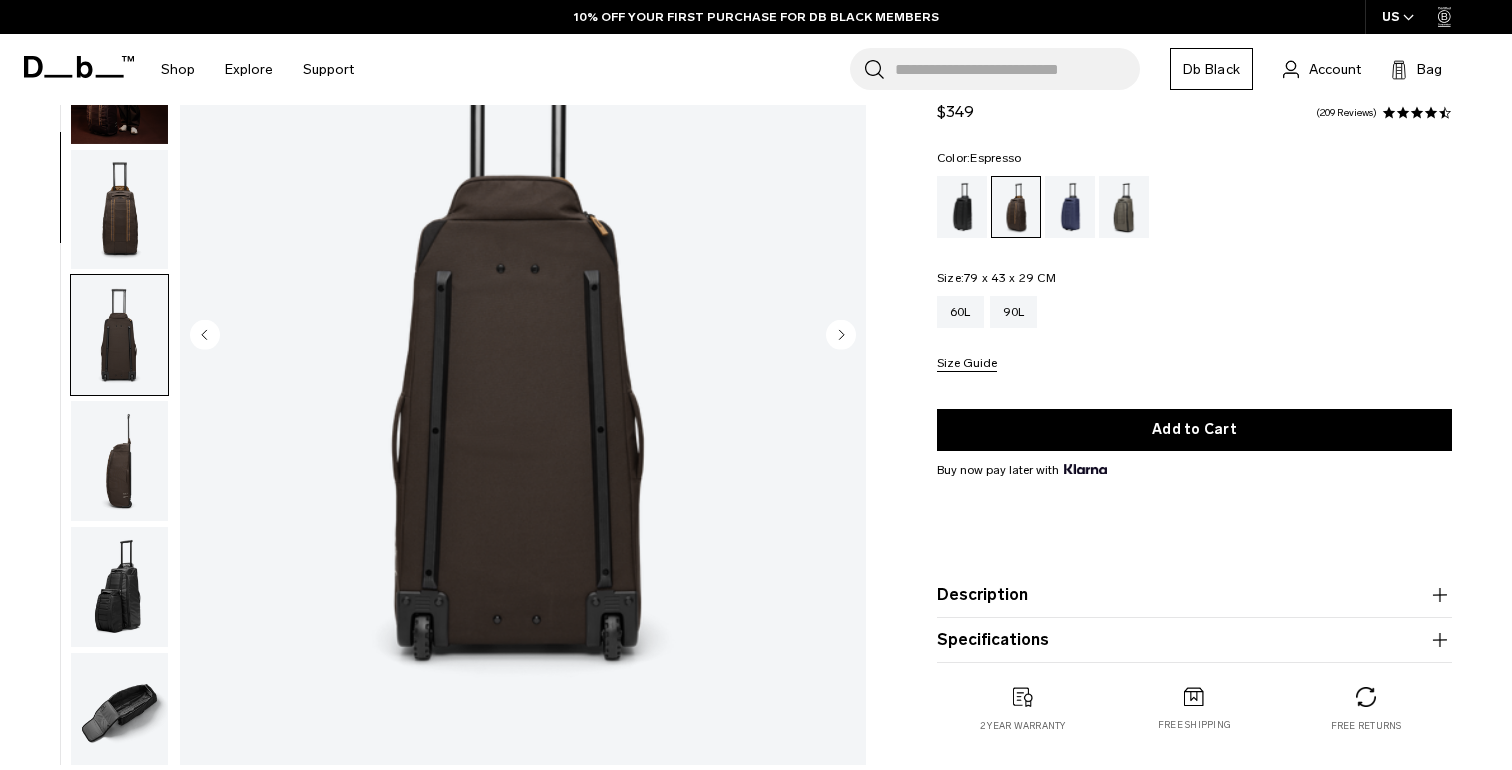click at bounding box center [119, 210] 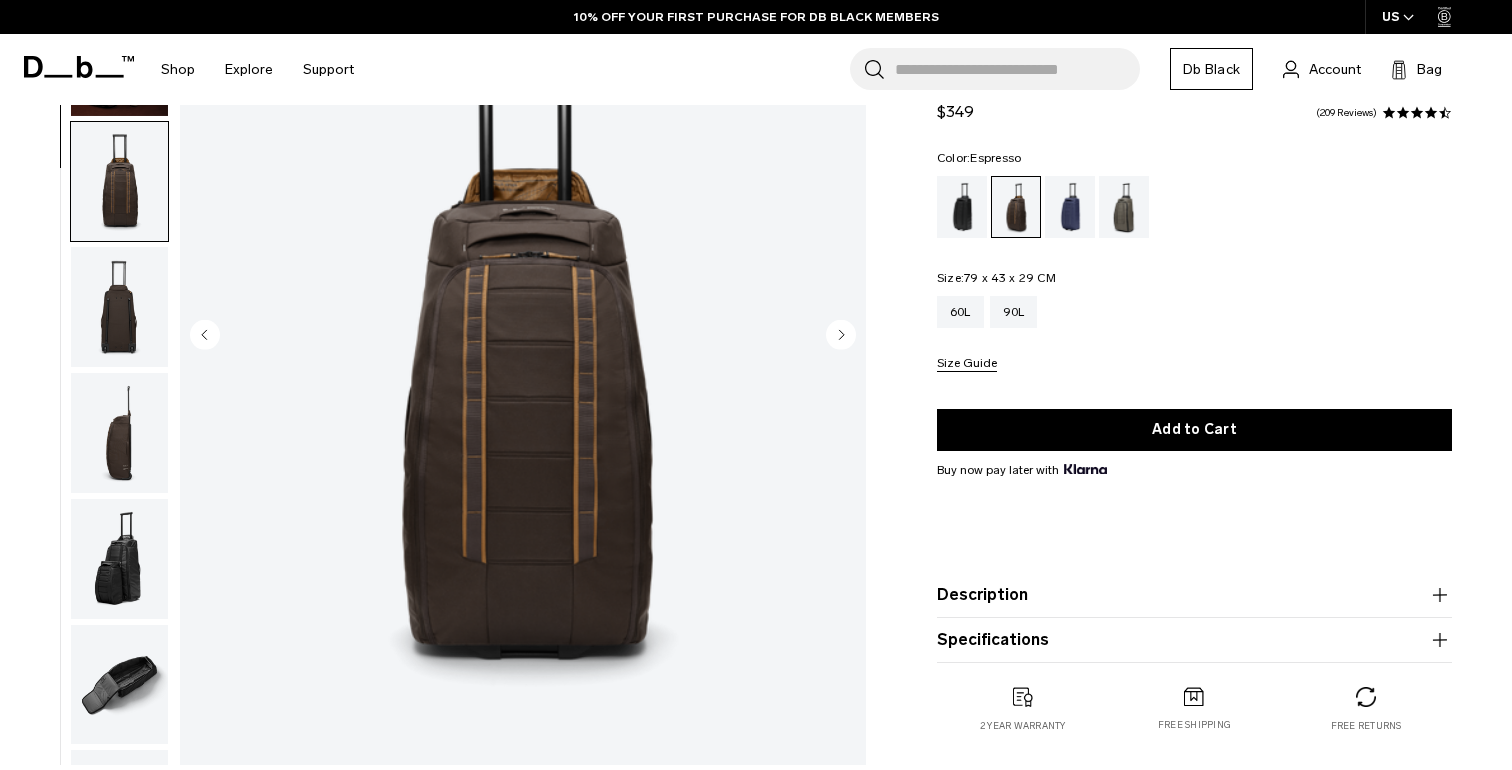 scroll, scrollTop: 0, scrollLeft: 0, axis: both 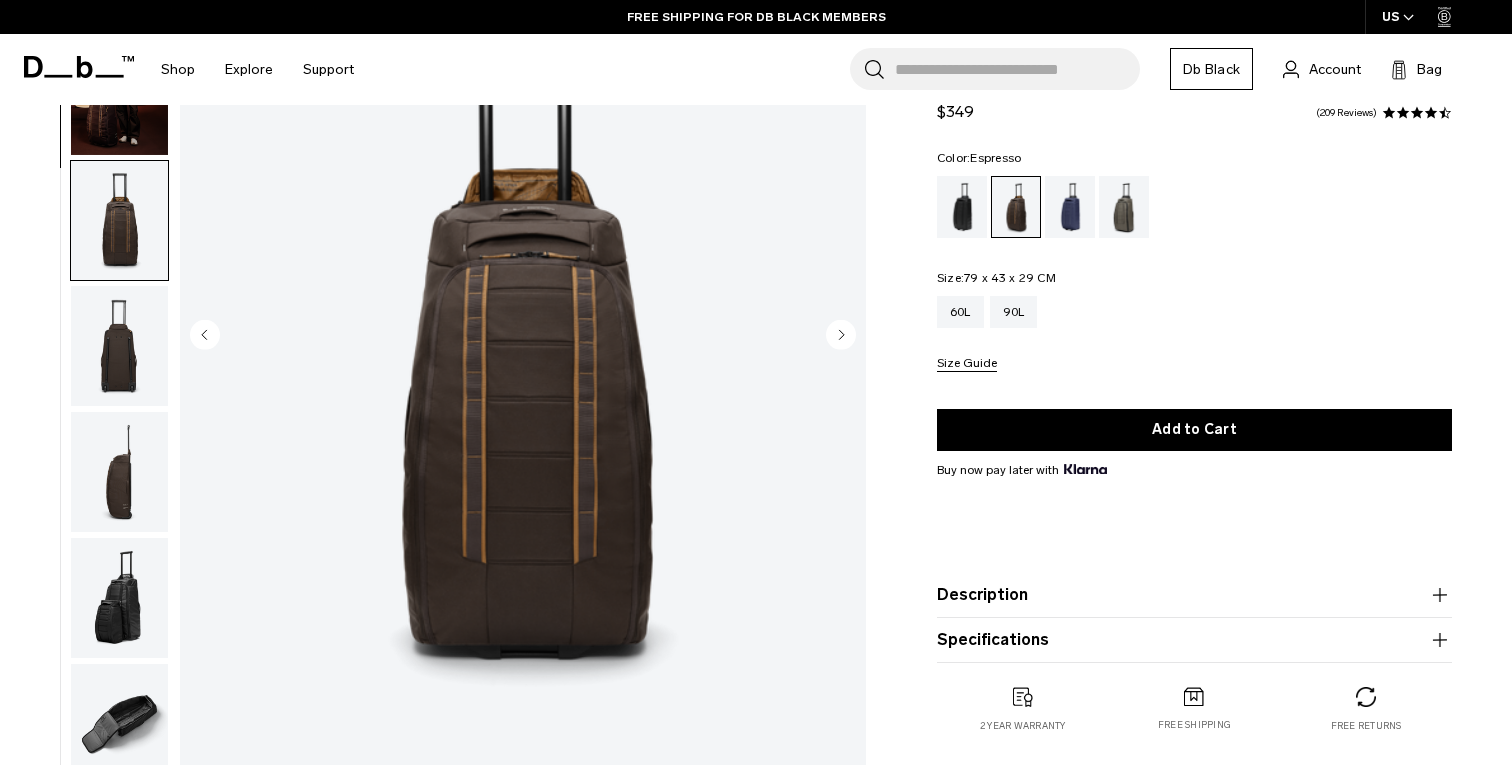 click at bounding box center [119, 95] 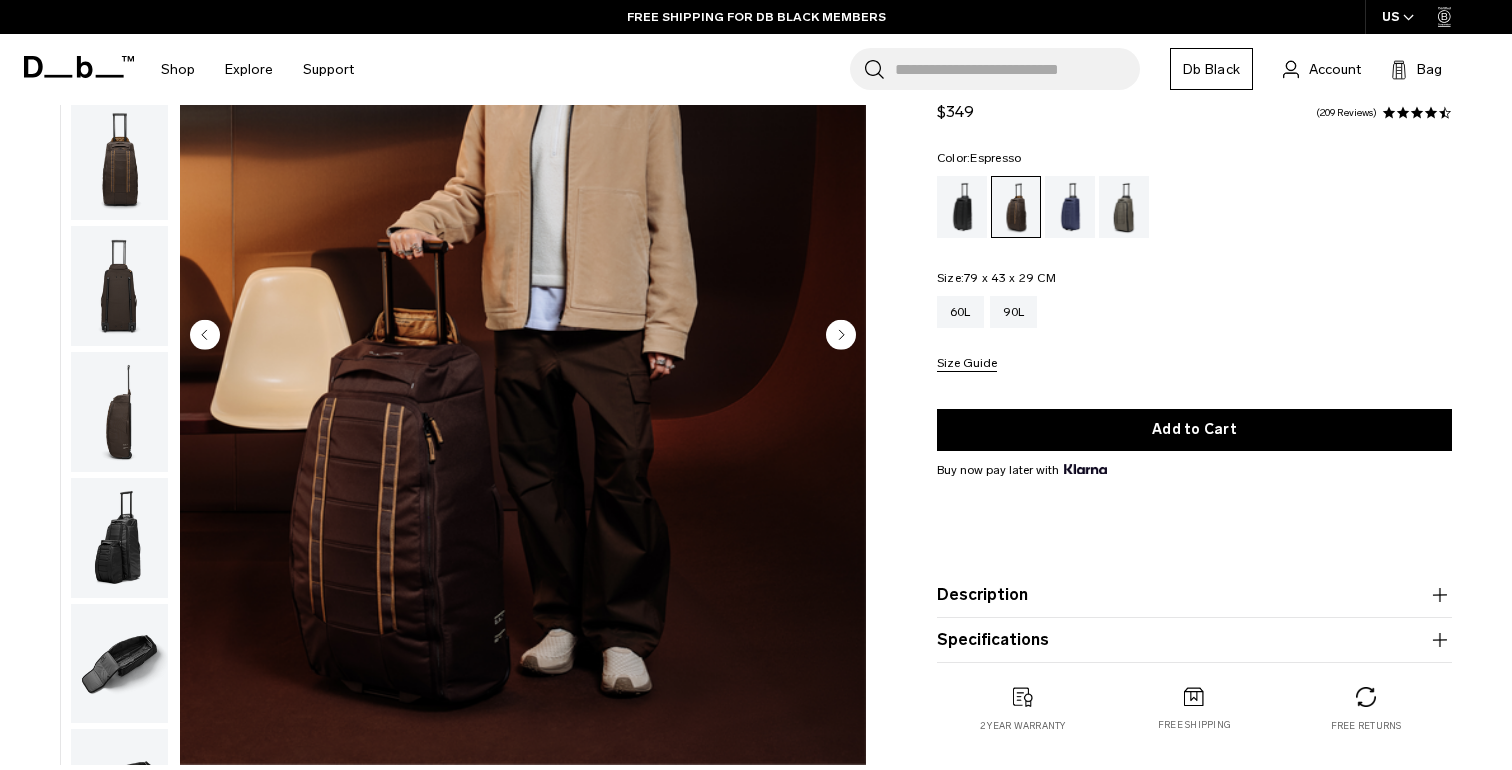 scroll, scrollTop: 0, scrollLeft: 0, axis: both 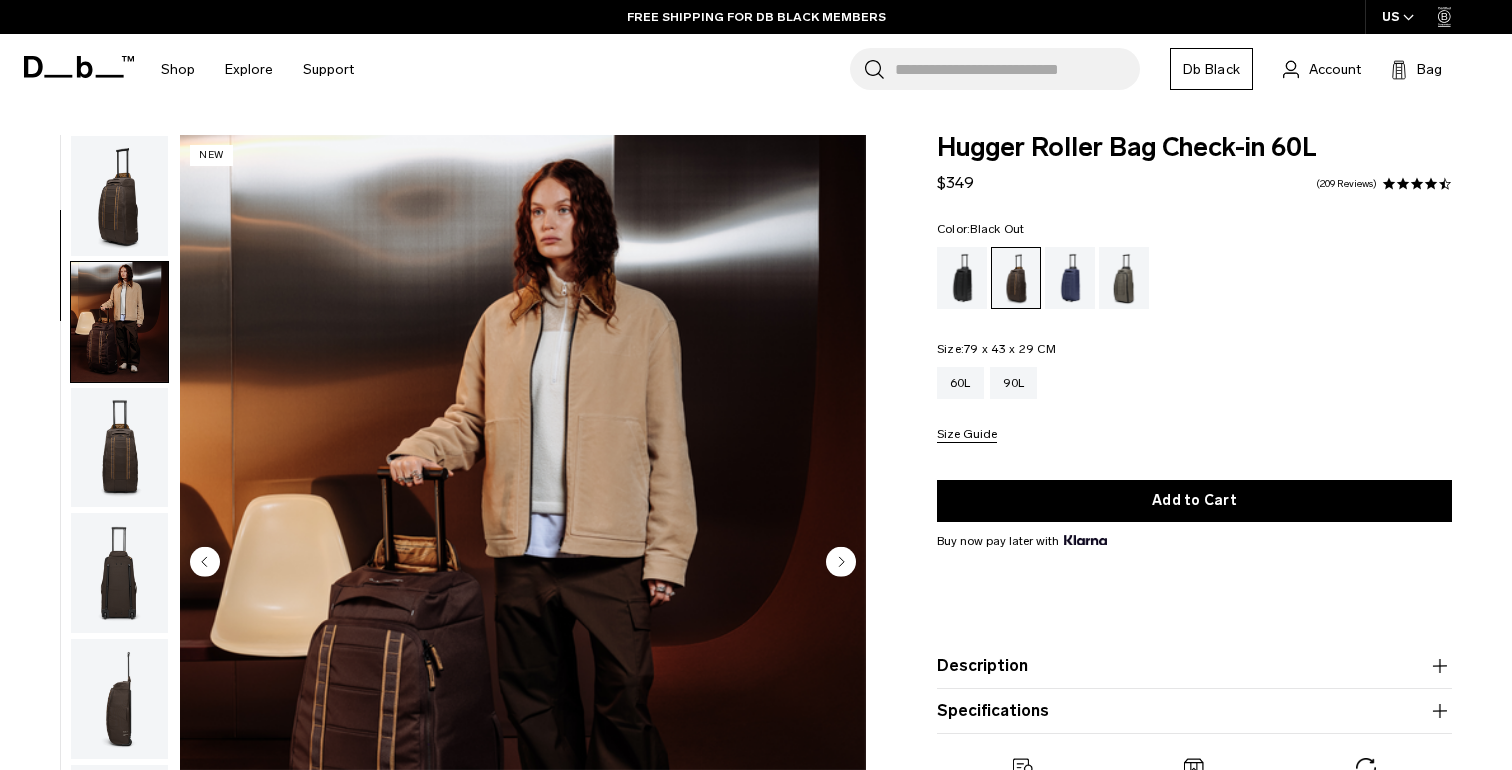 click at bounding box center [962, 278] 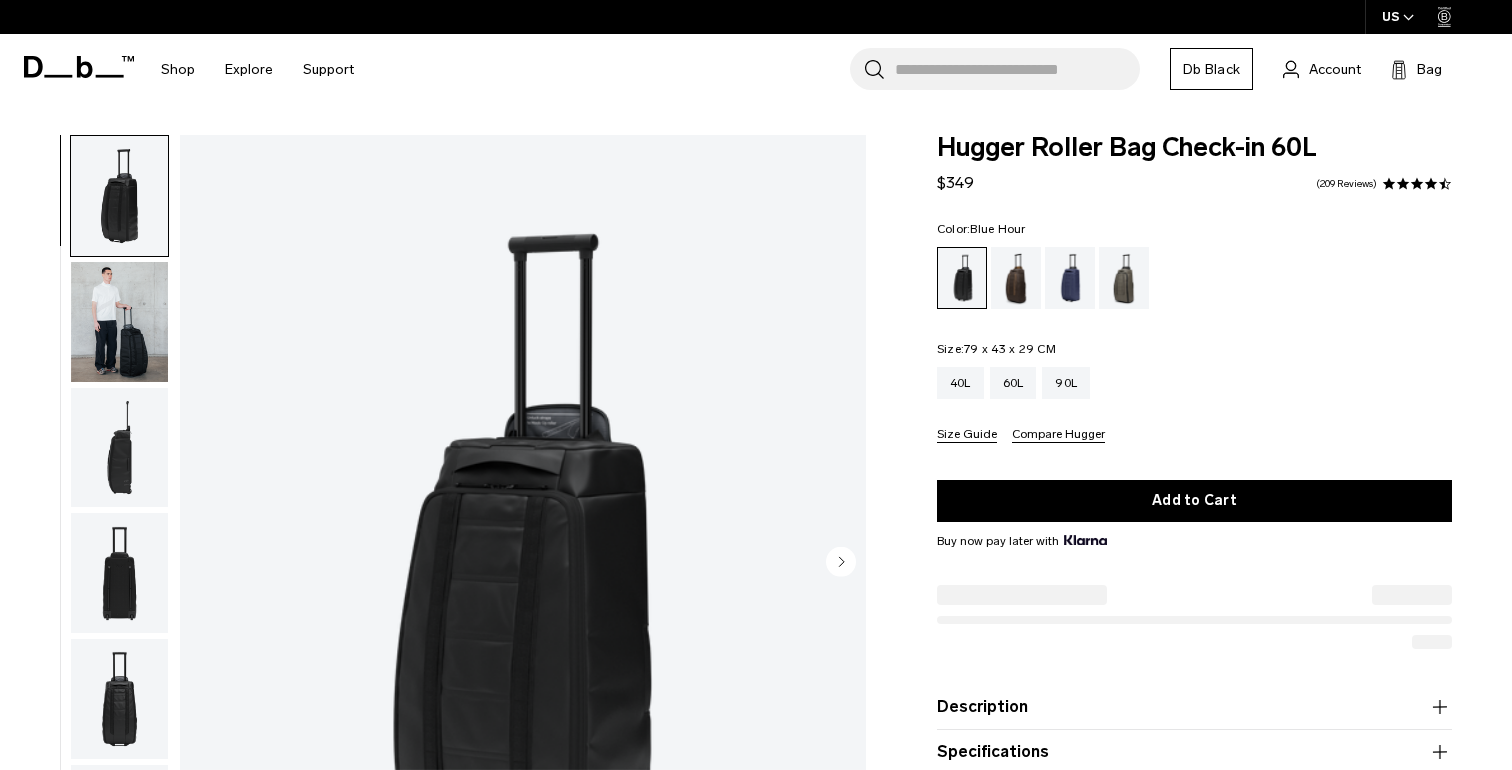 scroll, scrollTop: 0, scrollLeft: 0, axis: both 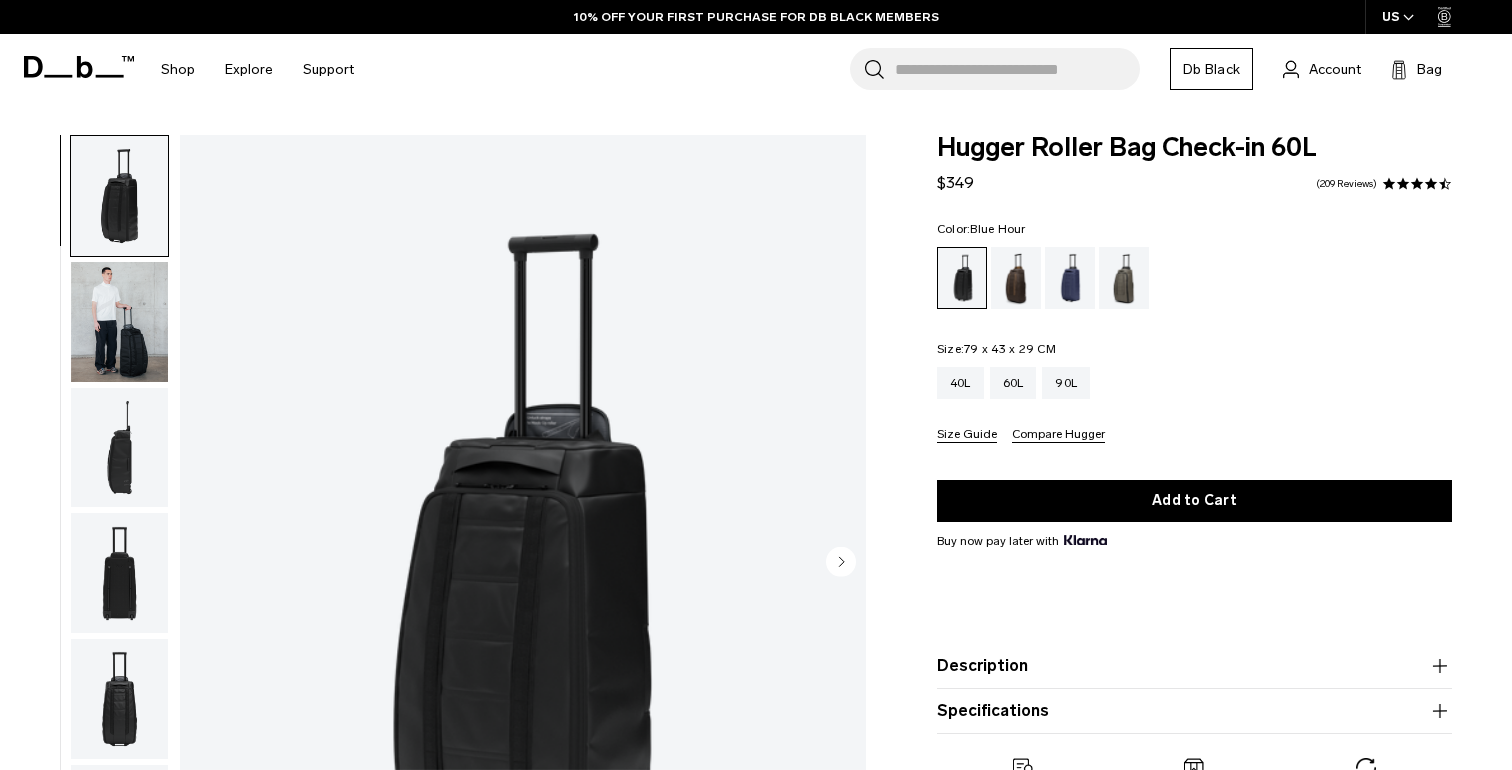 click at bounding box center [1070, 278] 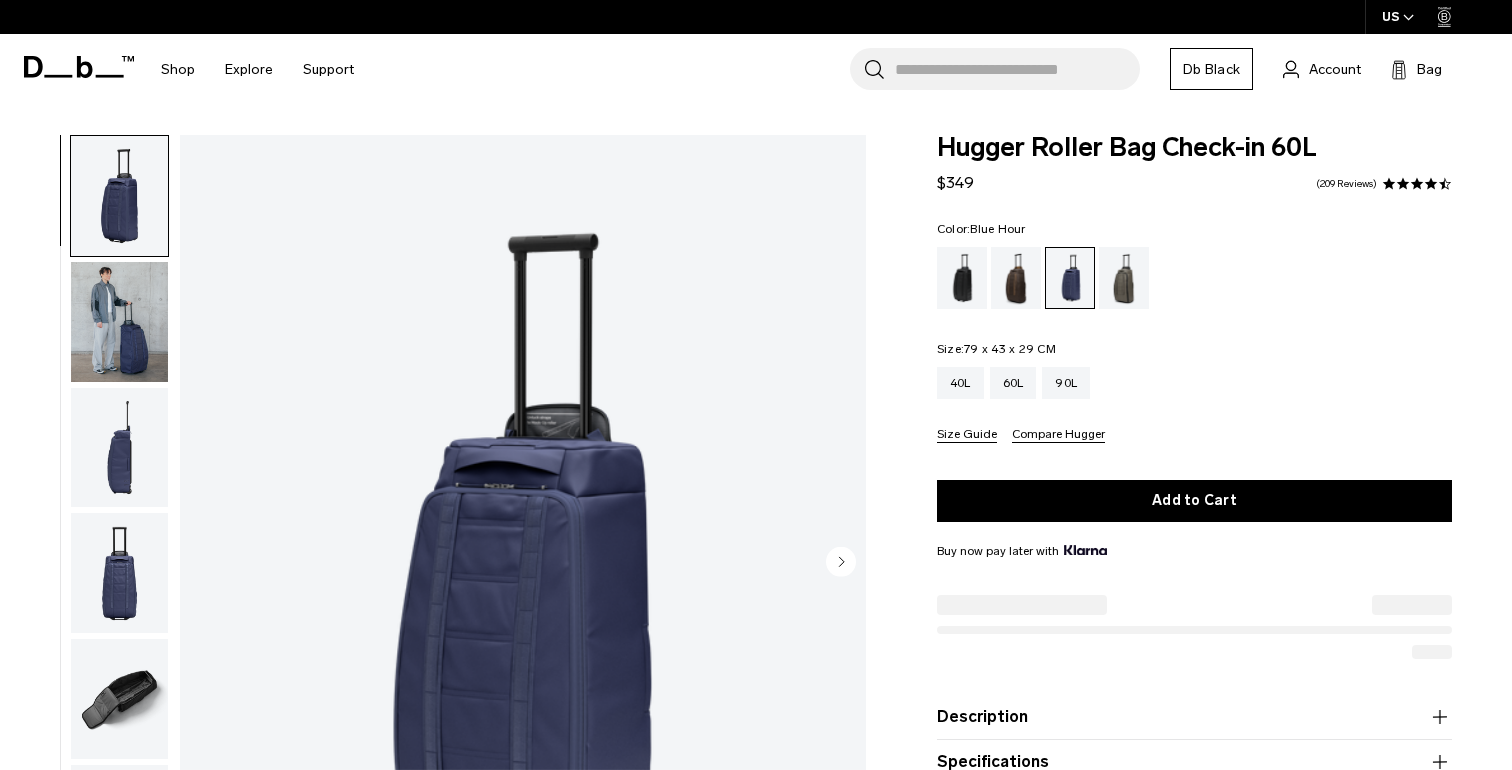 scroll, scrollTop: 0, scrollLeft: 0, axis: both 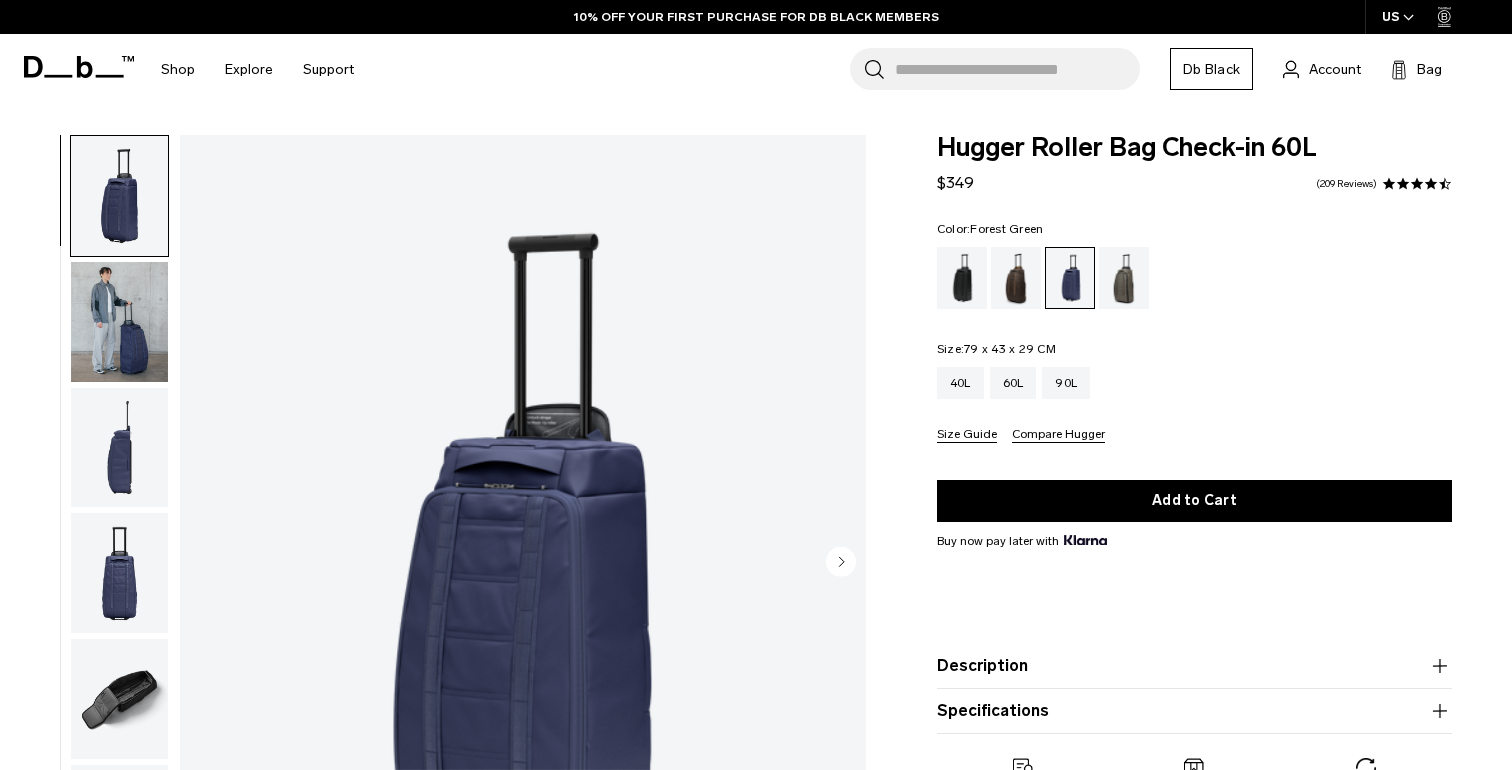 click at bounding box center [1124, 278] 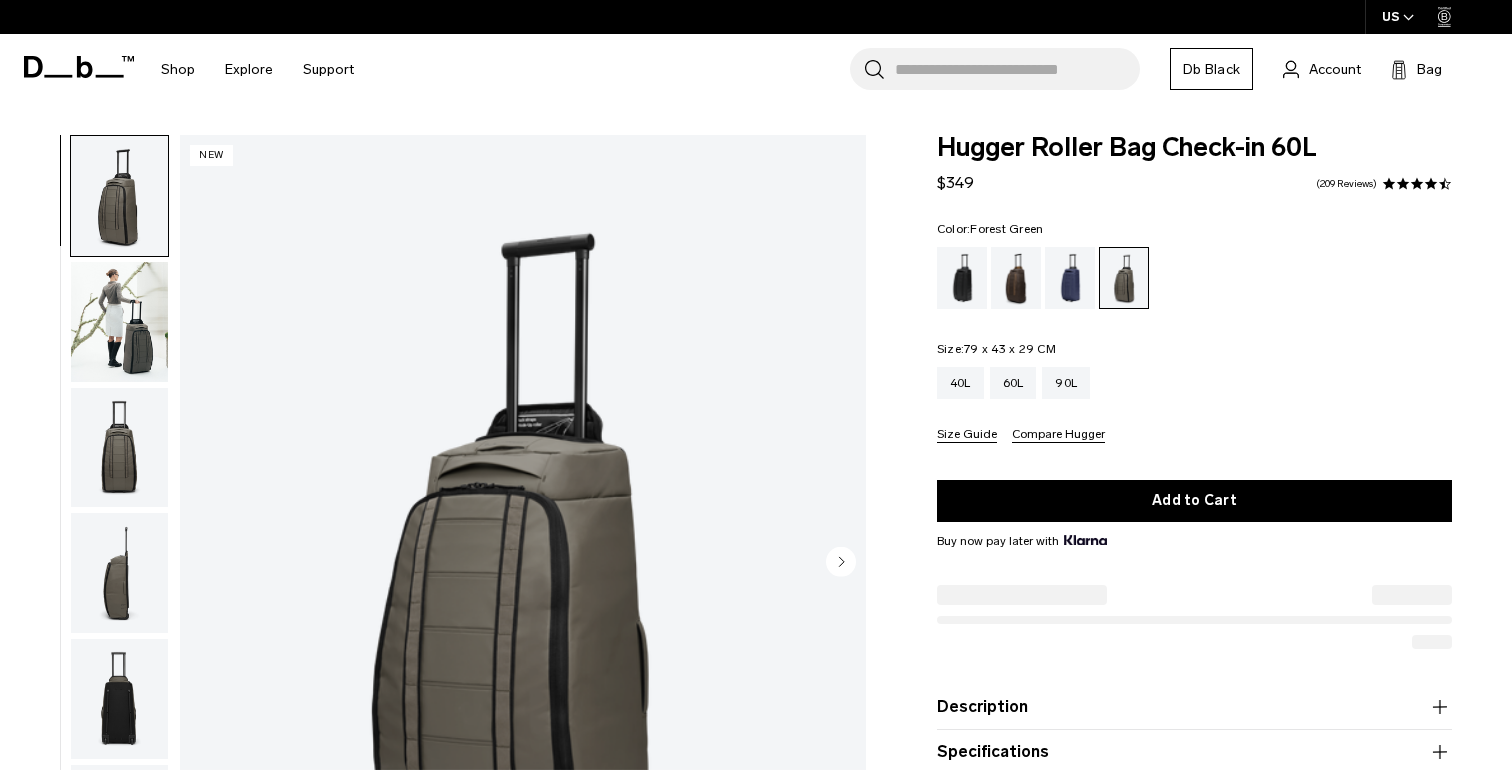scroll, scrollTop: 0, scrollLeft: 0, axis: both 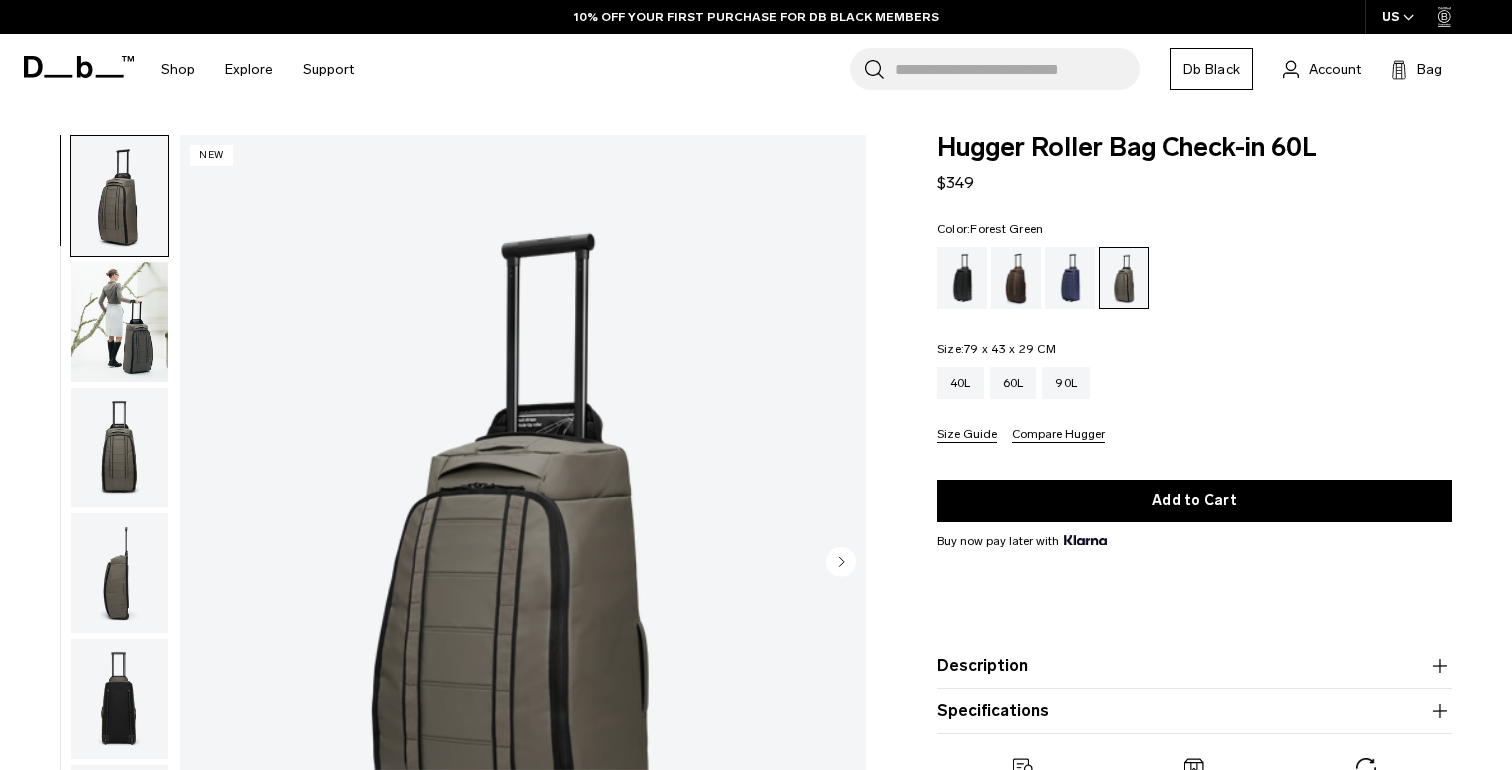 click at bounding box center [119, 196] 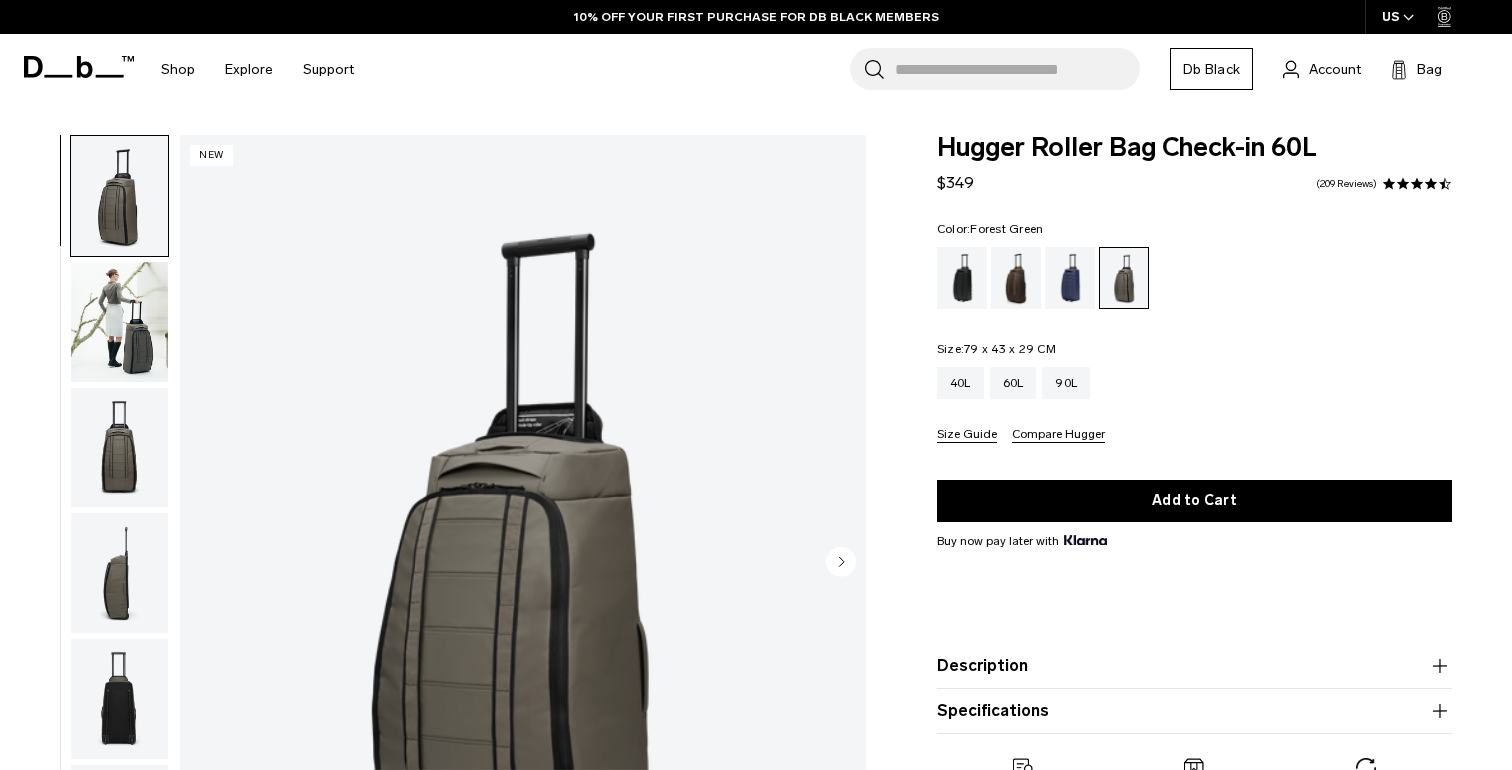 click at bounding box center [119, 322] 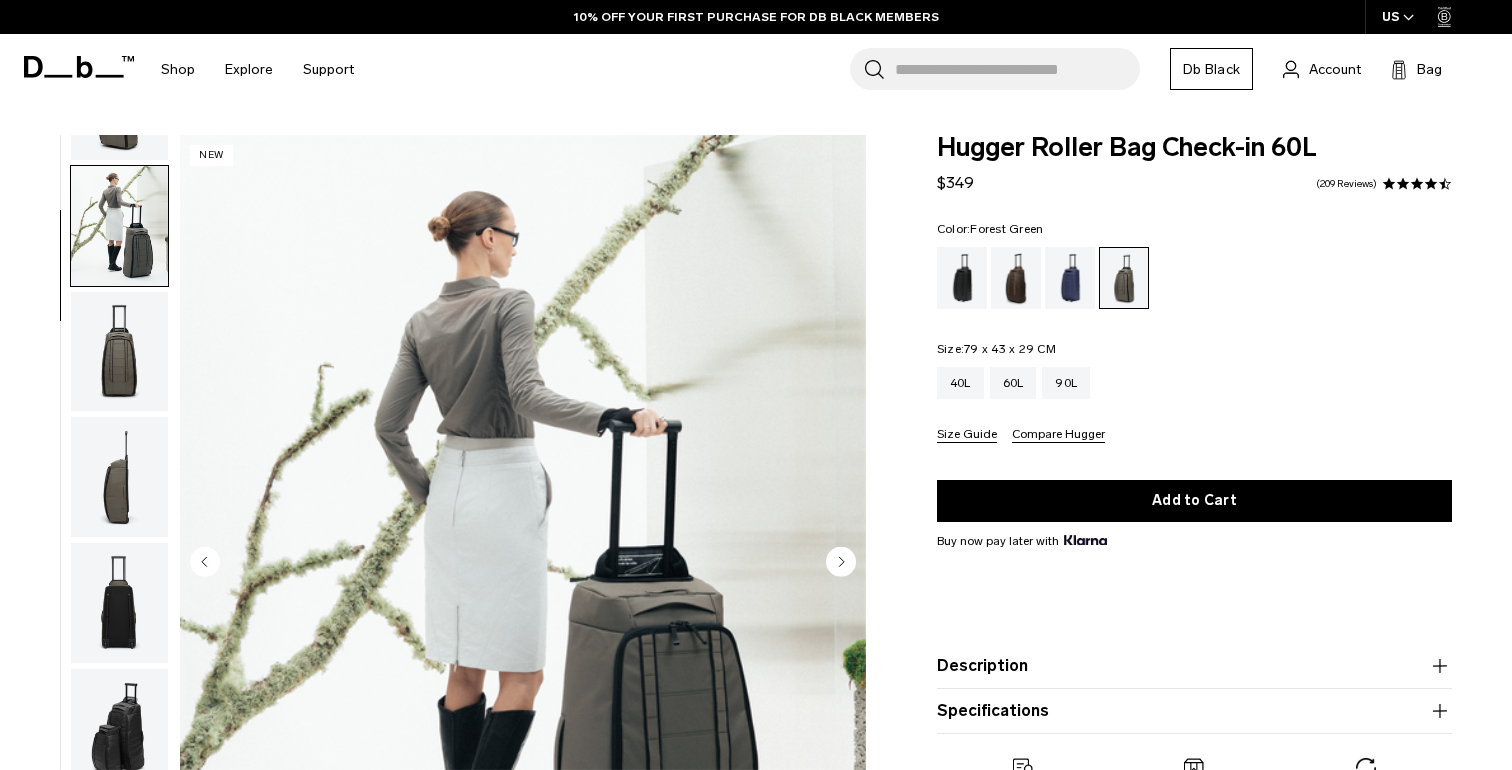 scroll, scrollTop: 126, scrollLeft: 0, axis: vertical 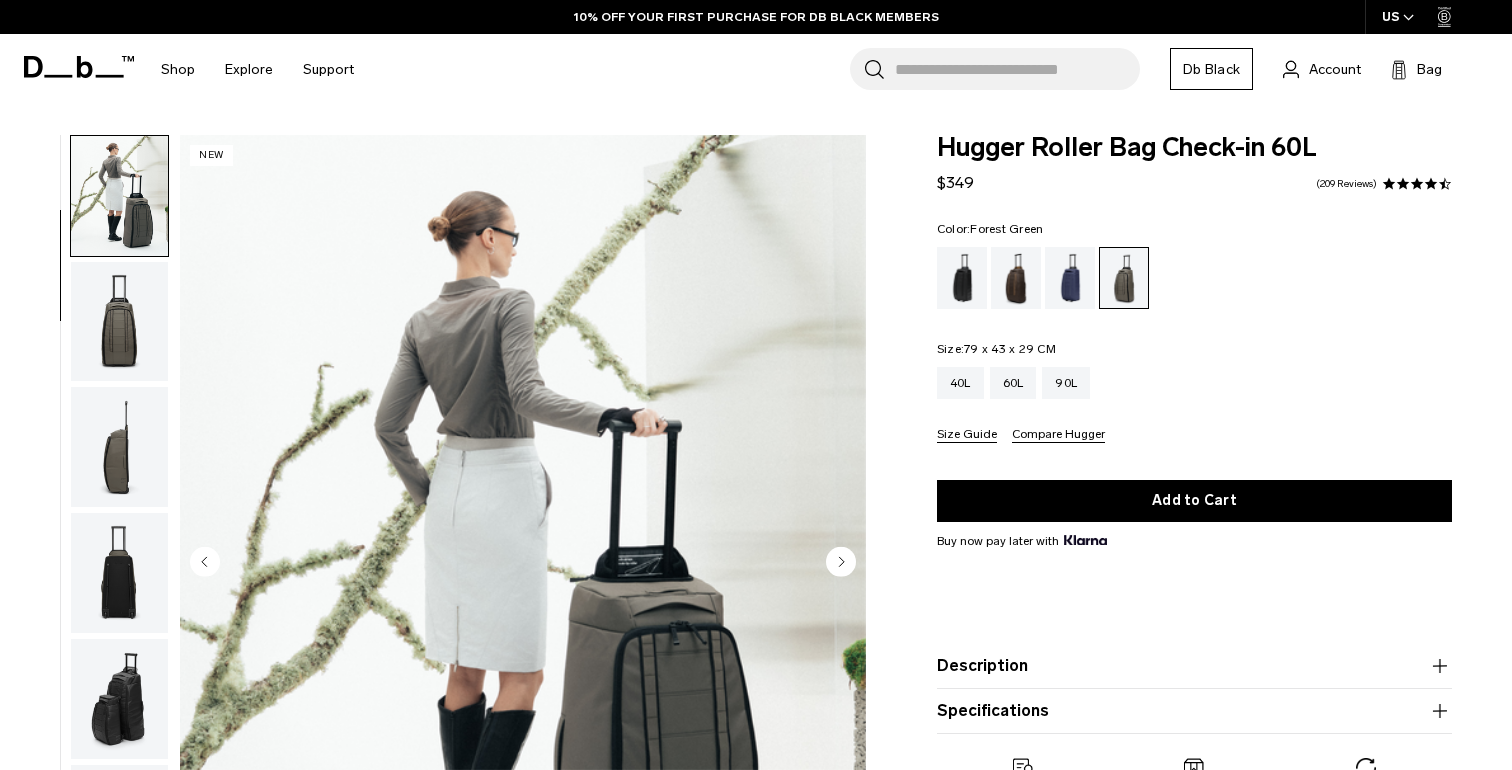 click at bounding box center [119, 322] 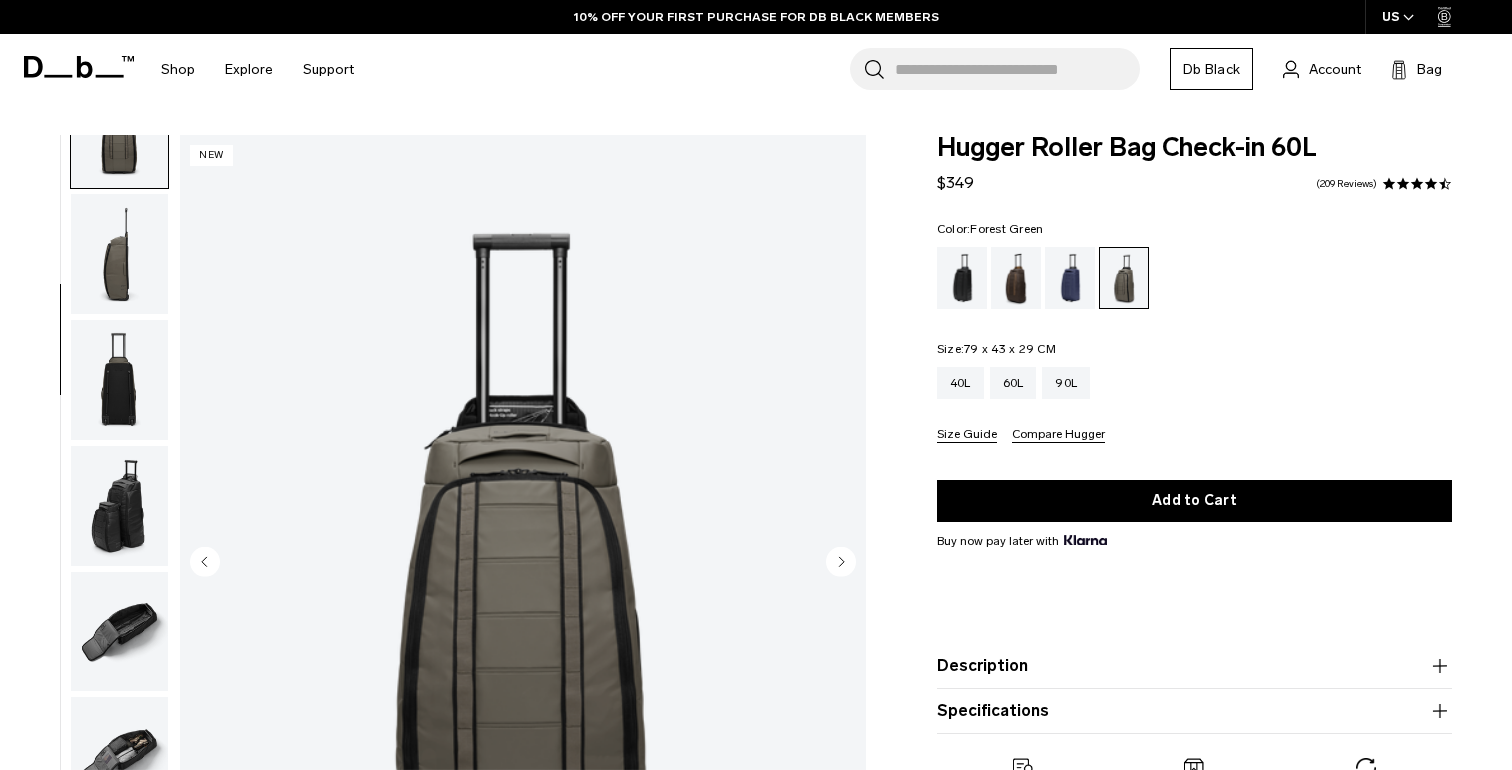 click at bounding box center [119, 254] 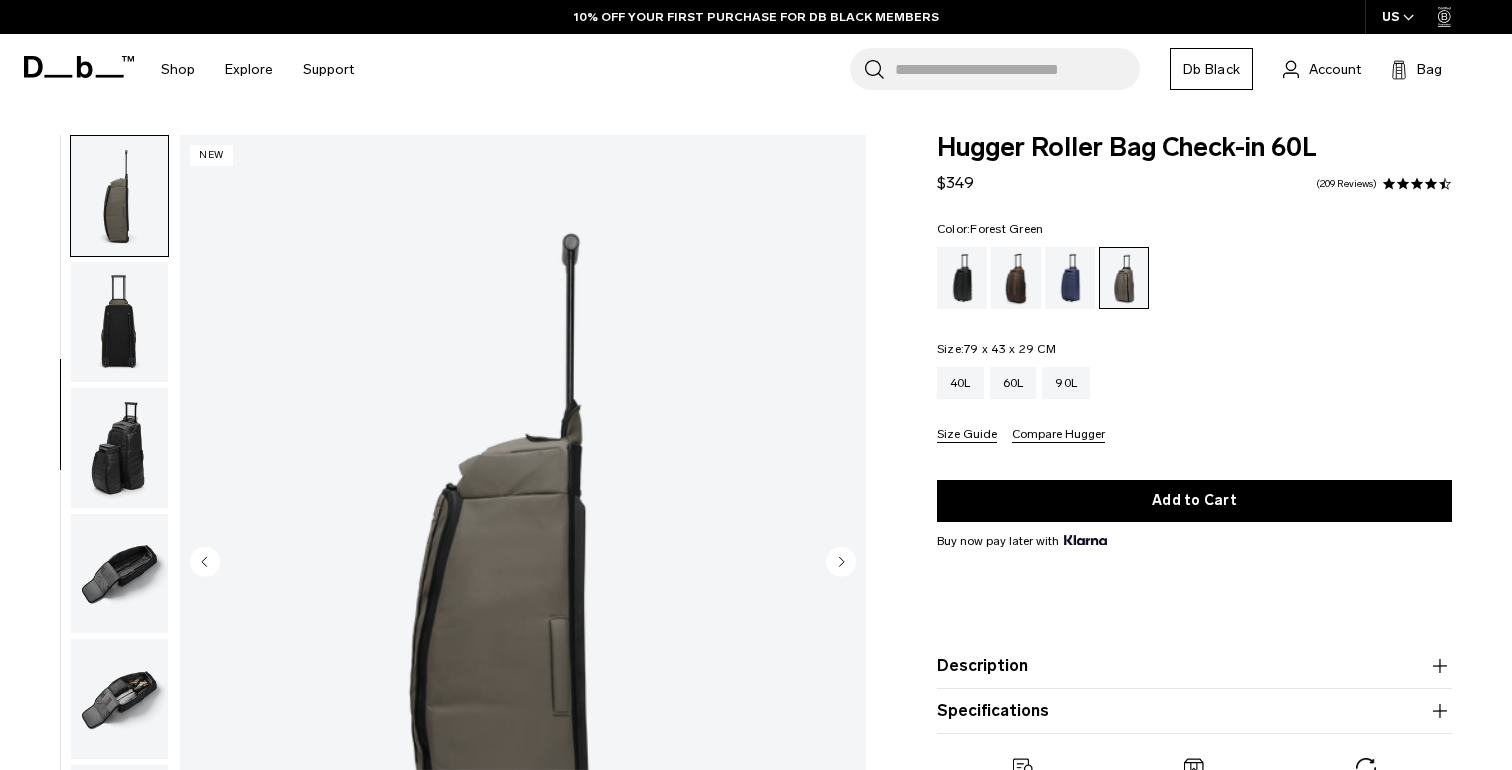 click at bounding box center [119, 322] 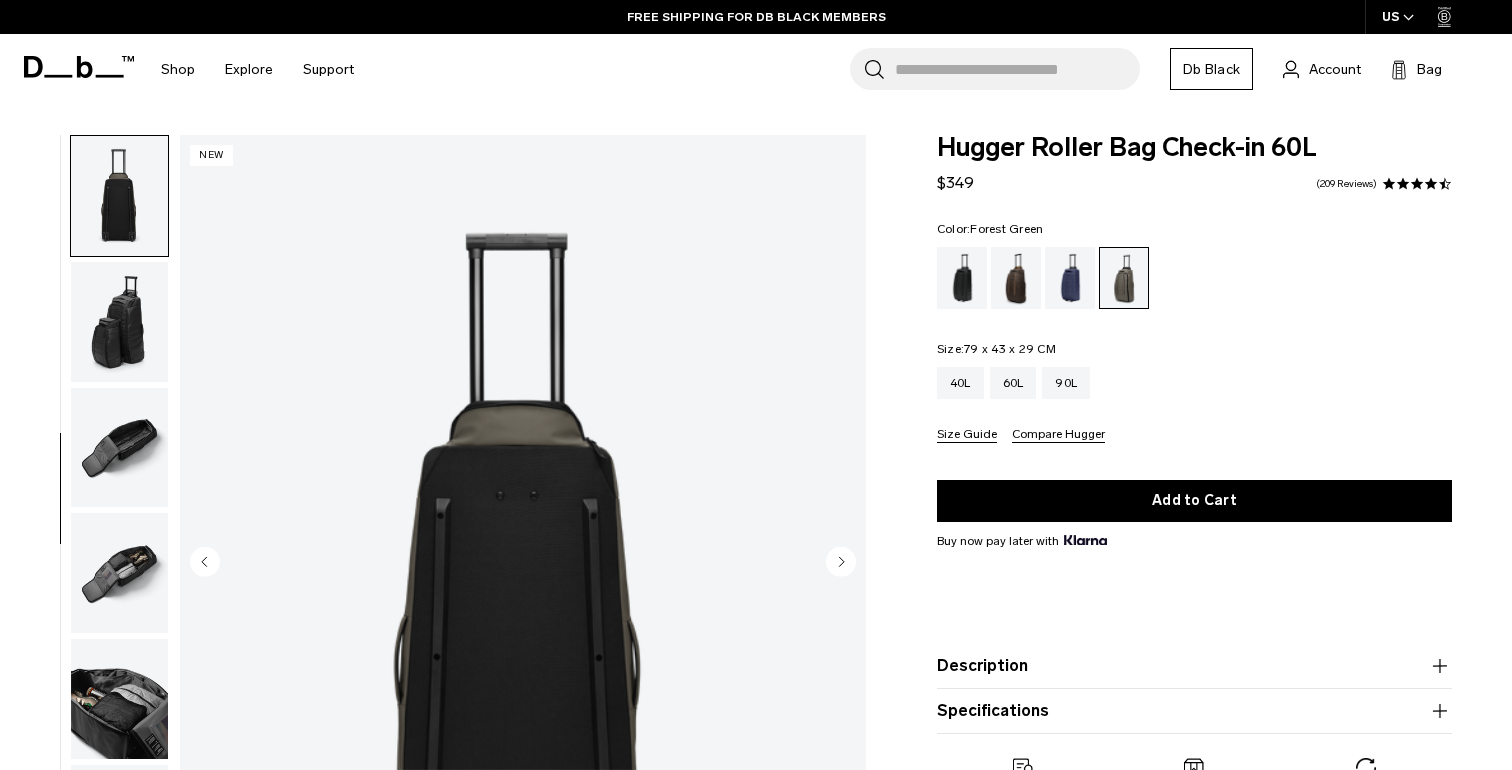 click at bounding box center [119, 322] 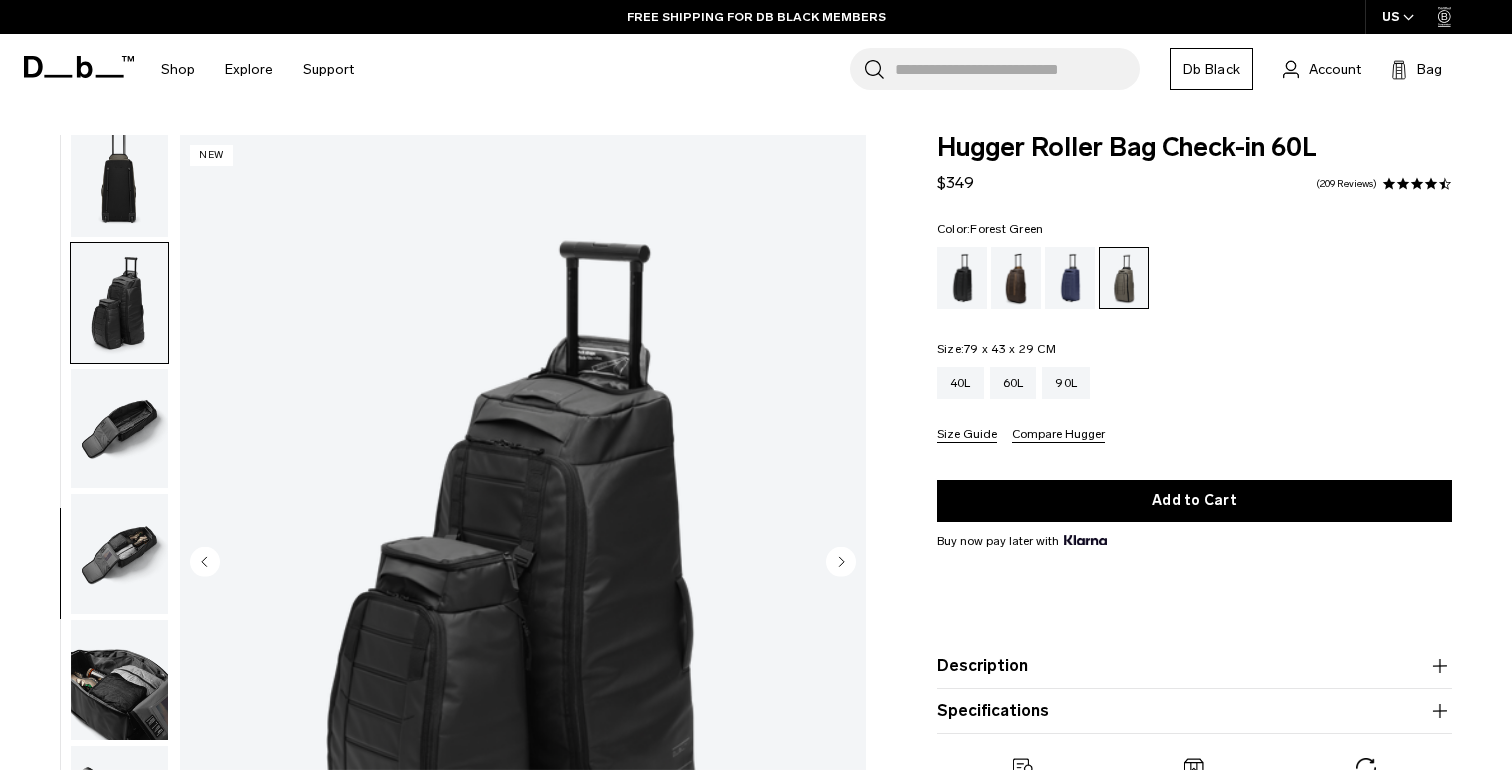 click at bounding box center [119, 429] 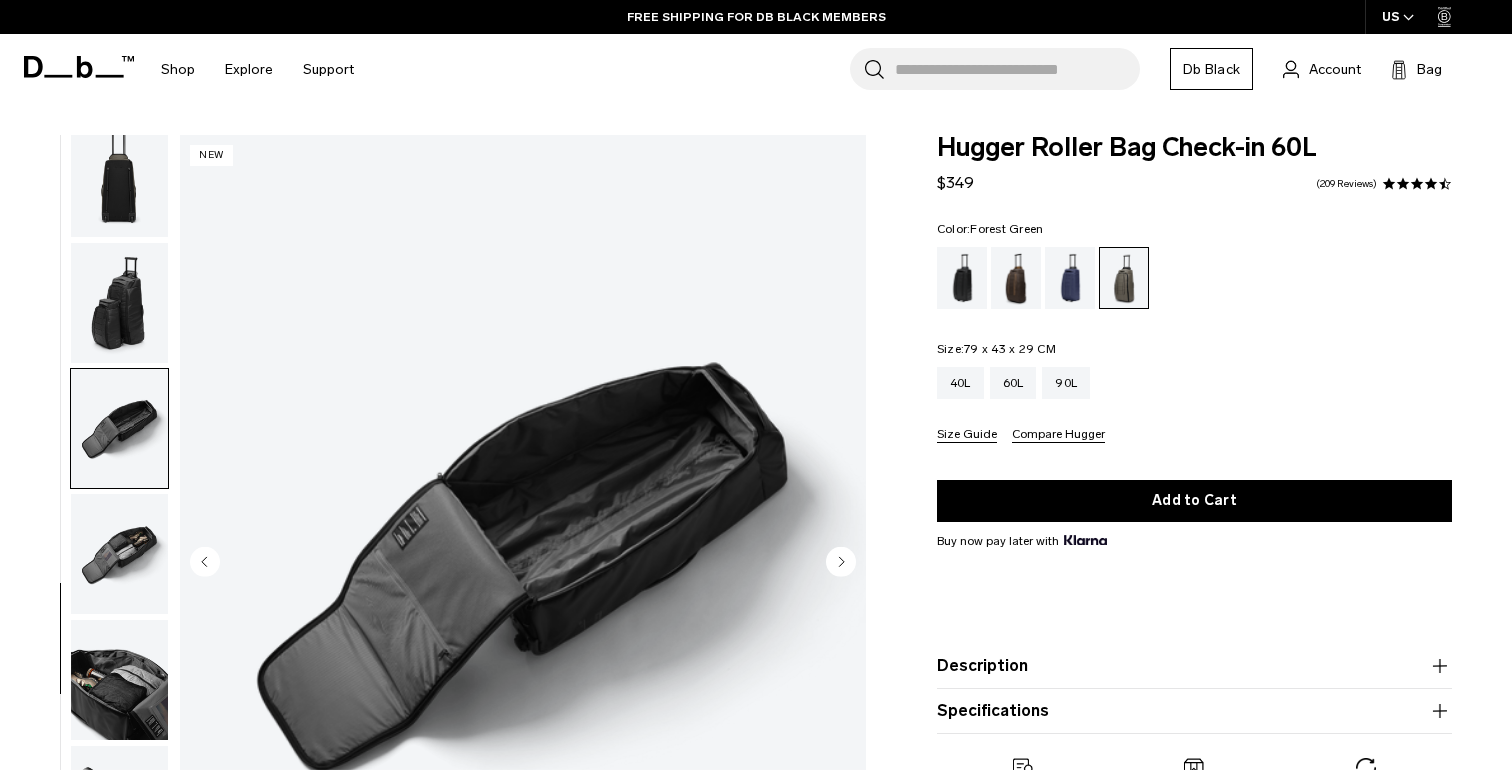 click at bounding box center (119, 554) 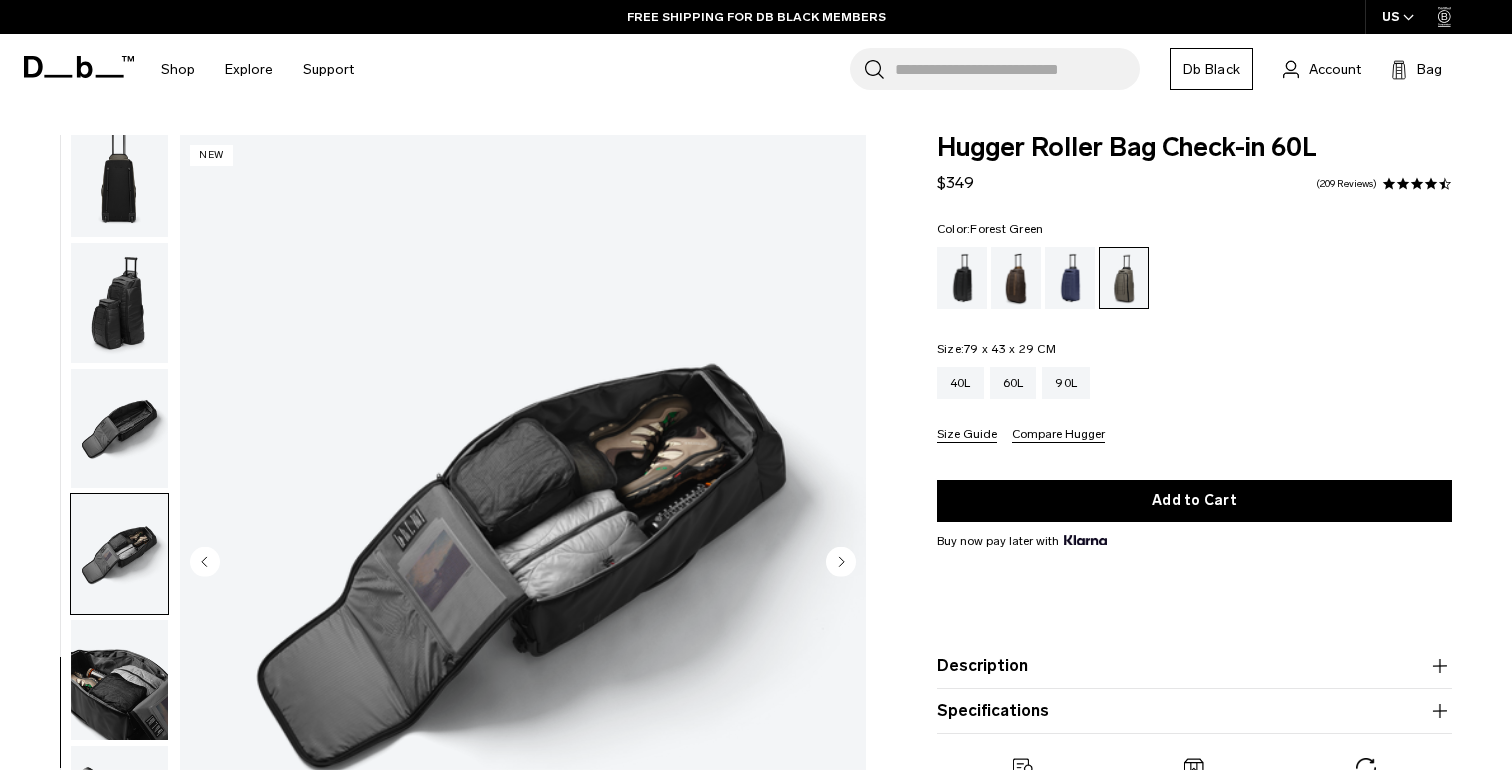 click at bounding box center [119, 429] 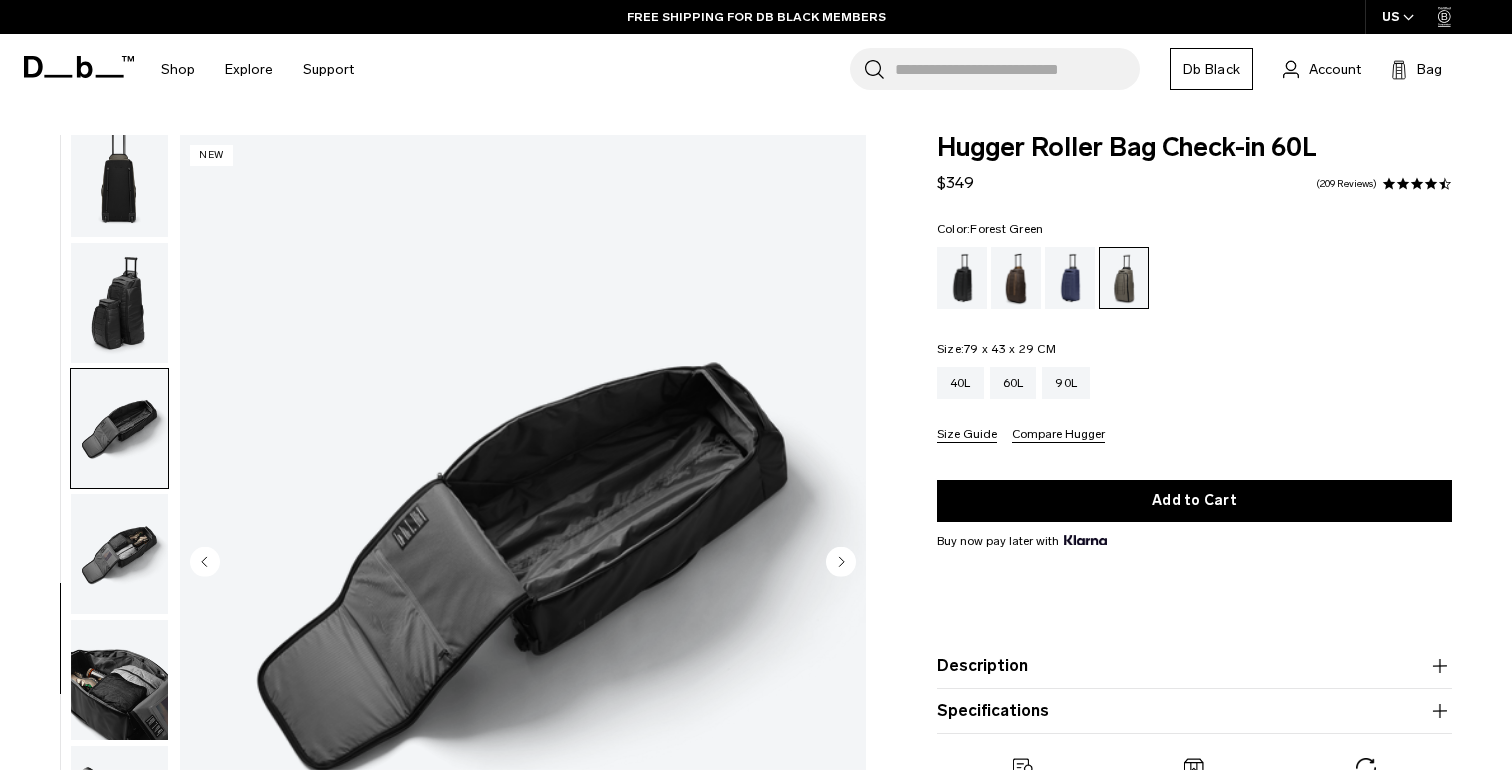 click at bounding box center (119, 303) 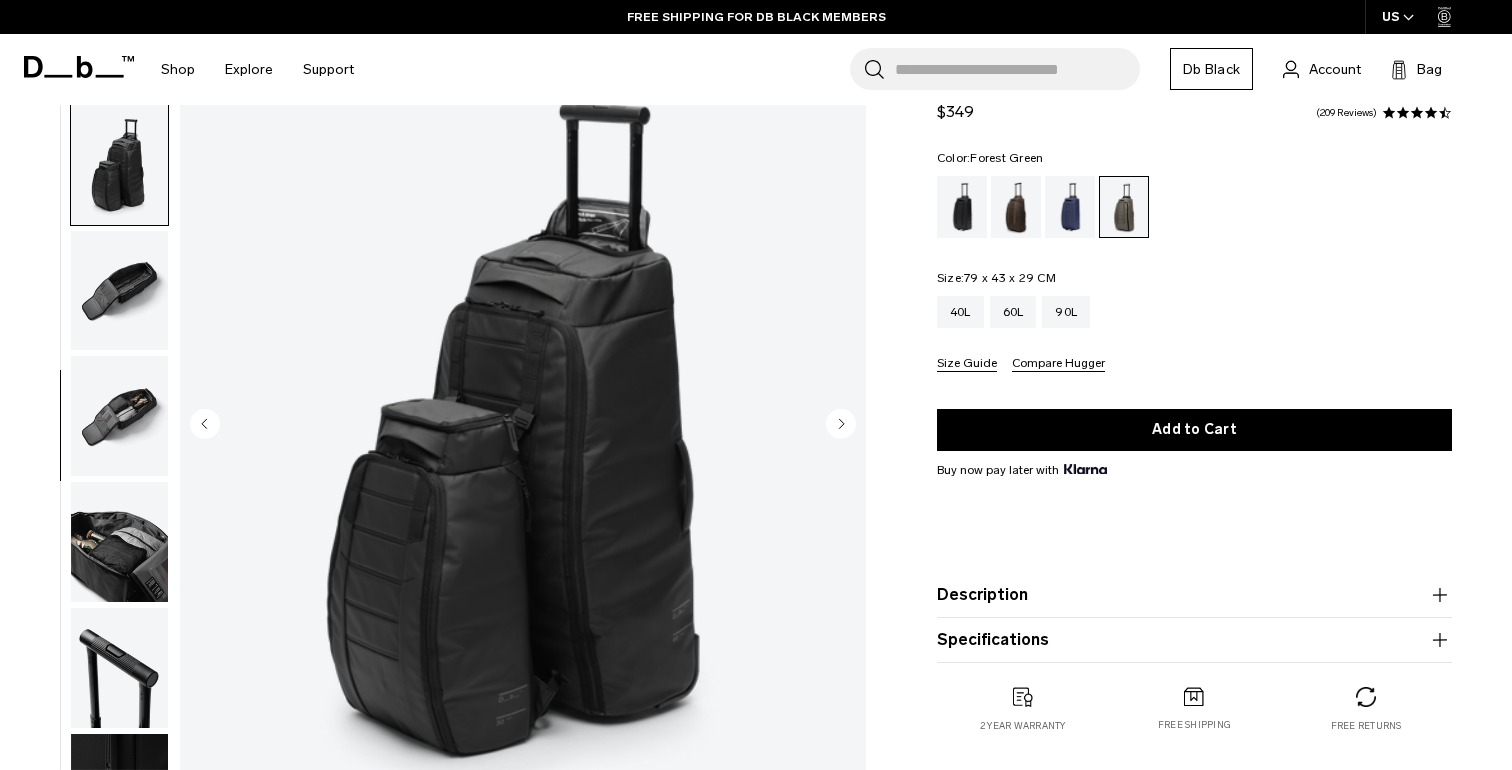 scroll, scrollTop: 165, scrollLeft: 0, axis: vertical 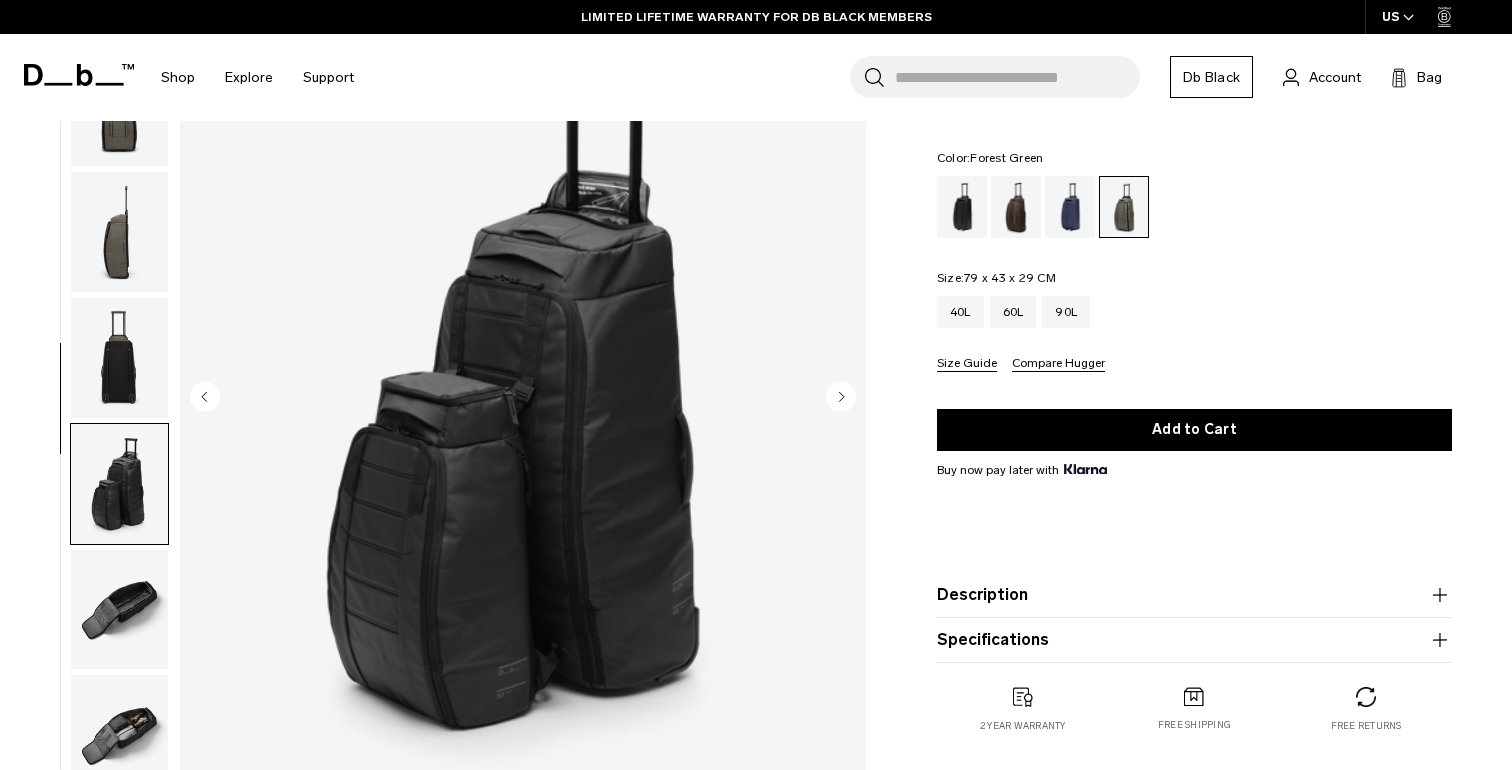 click at bounding box center [119, 232] 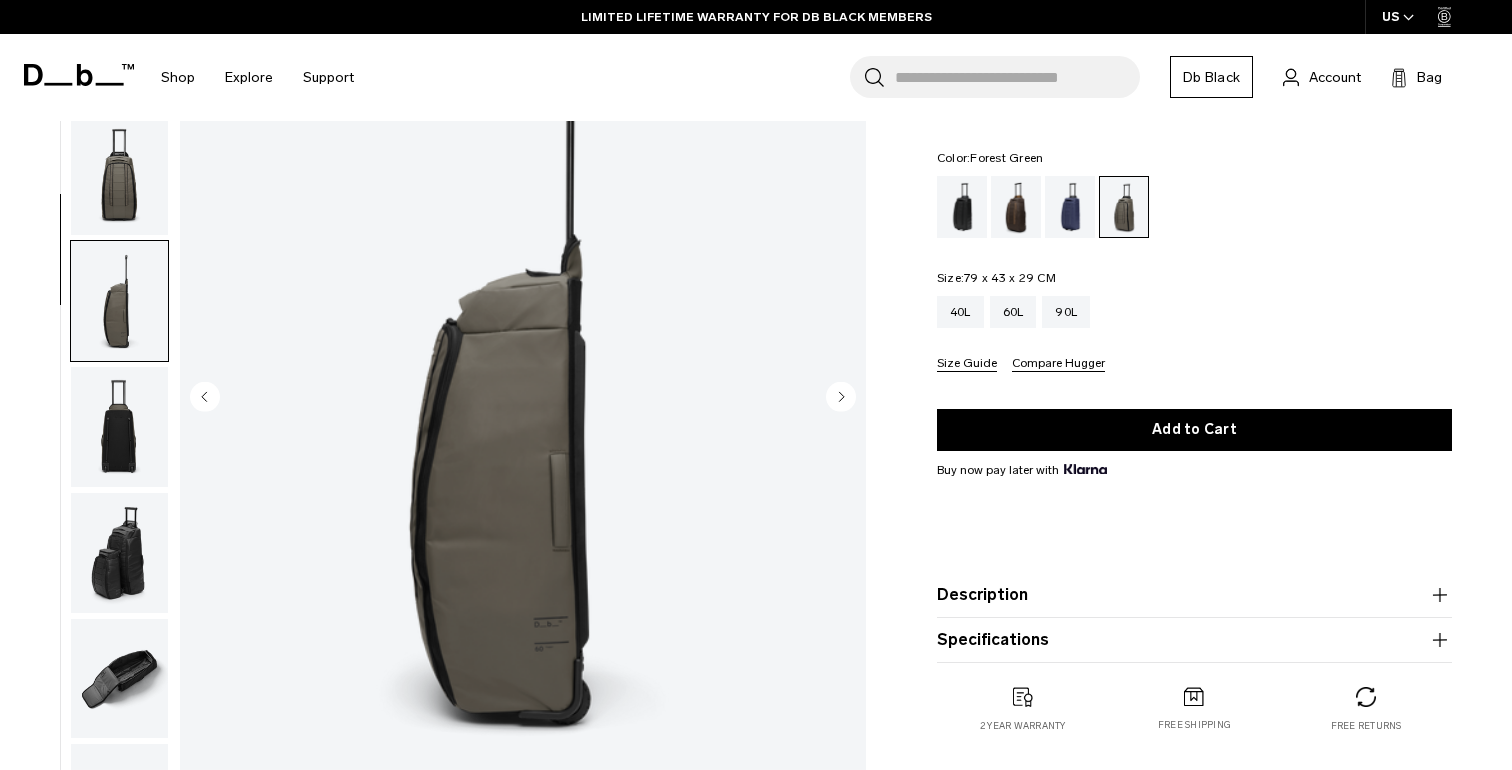 scroll, scrollTop: 0, scrollLeft: 0, axis: both 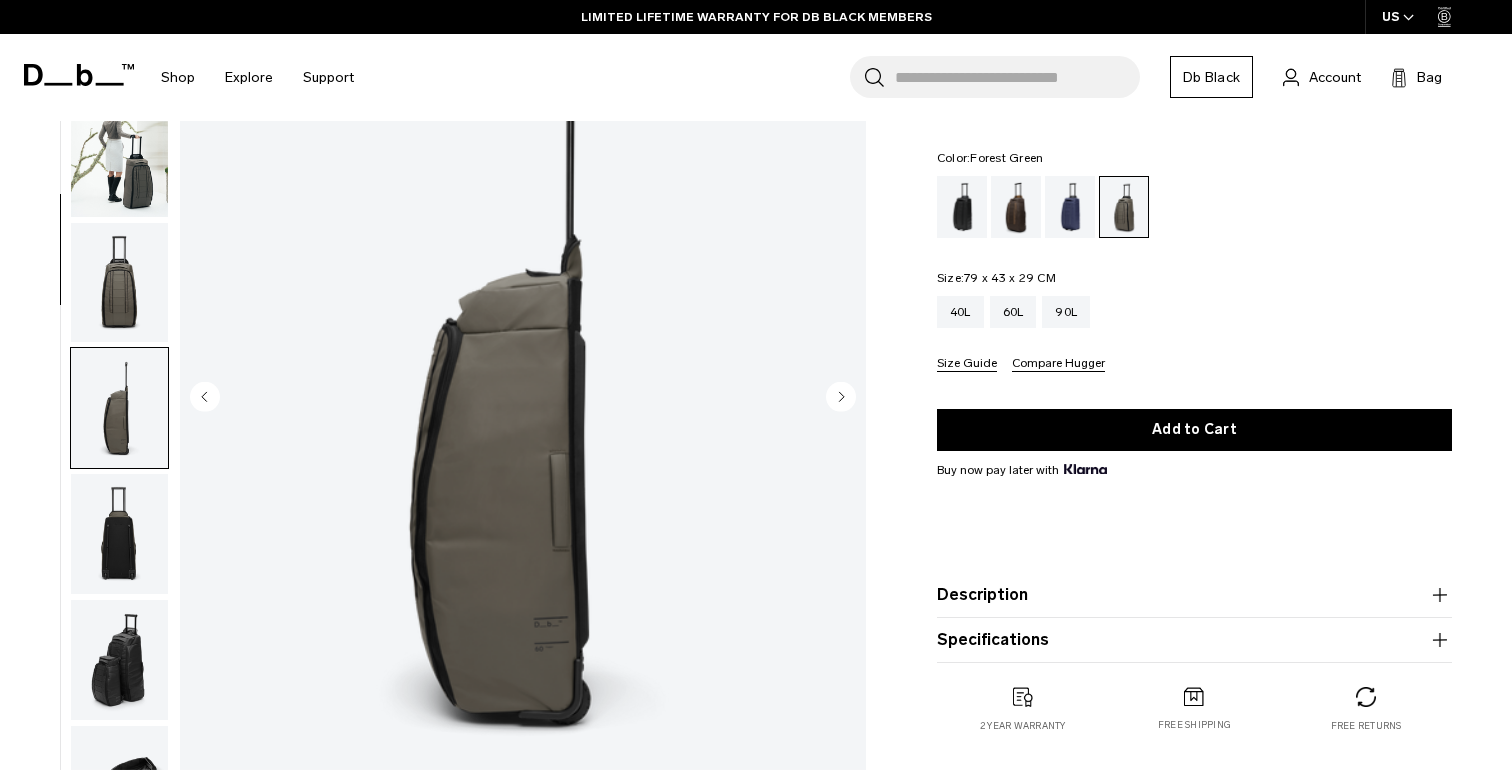 click at bounding box center (119, 157) 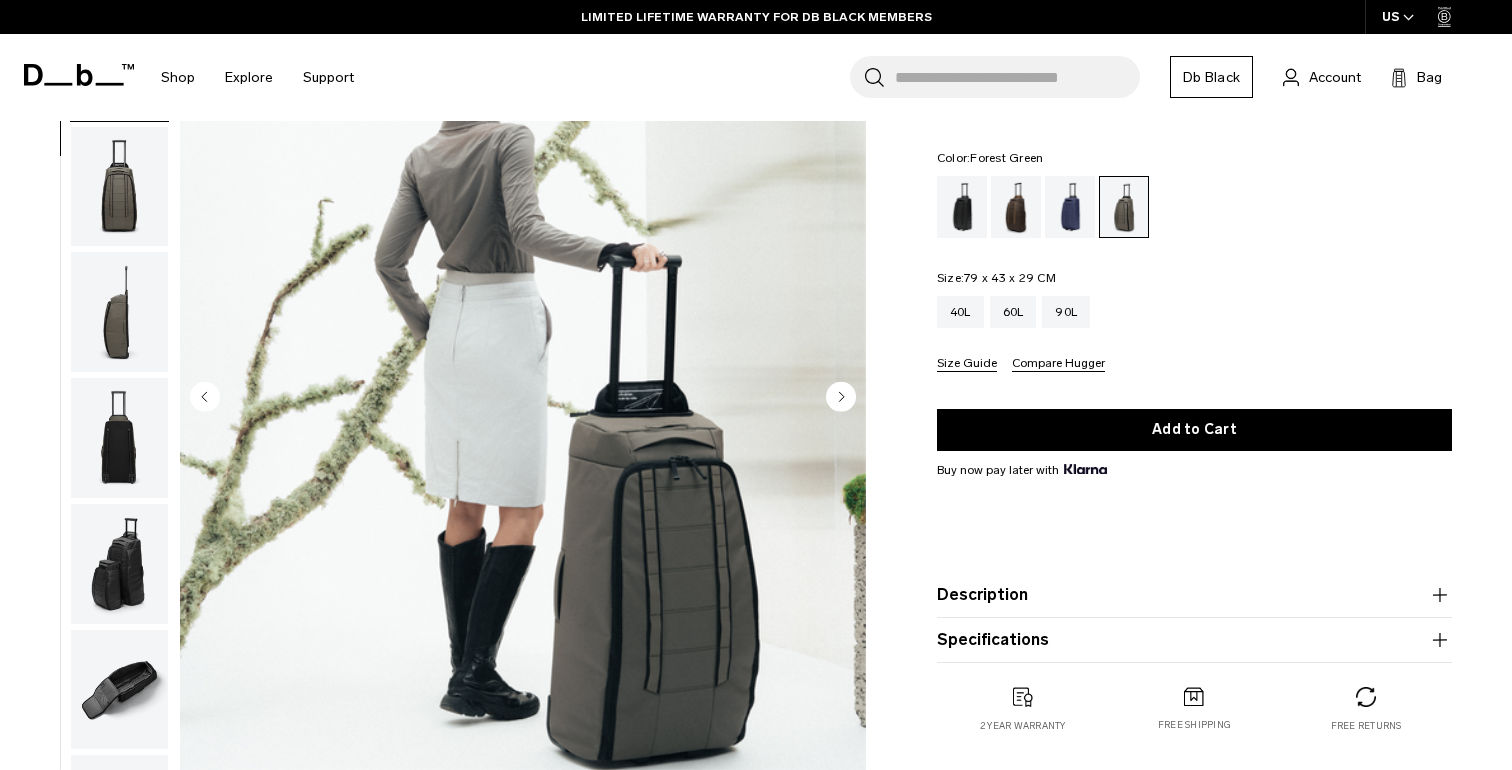 scroll, scrollTop: 126, scrollLeft: 0, axis: vertical 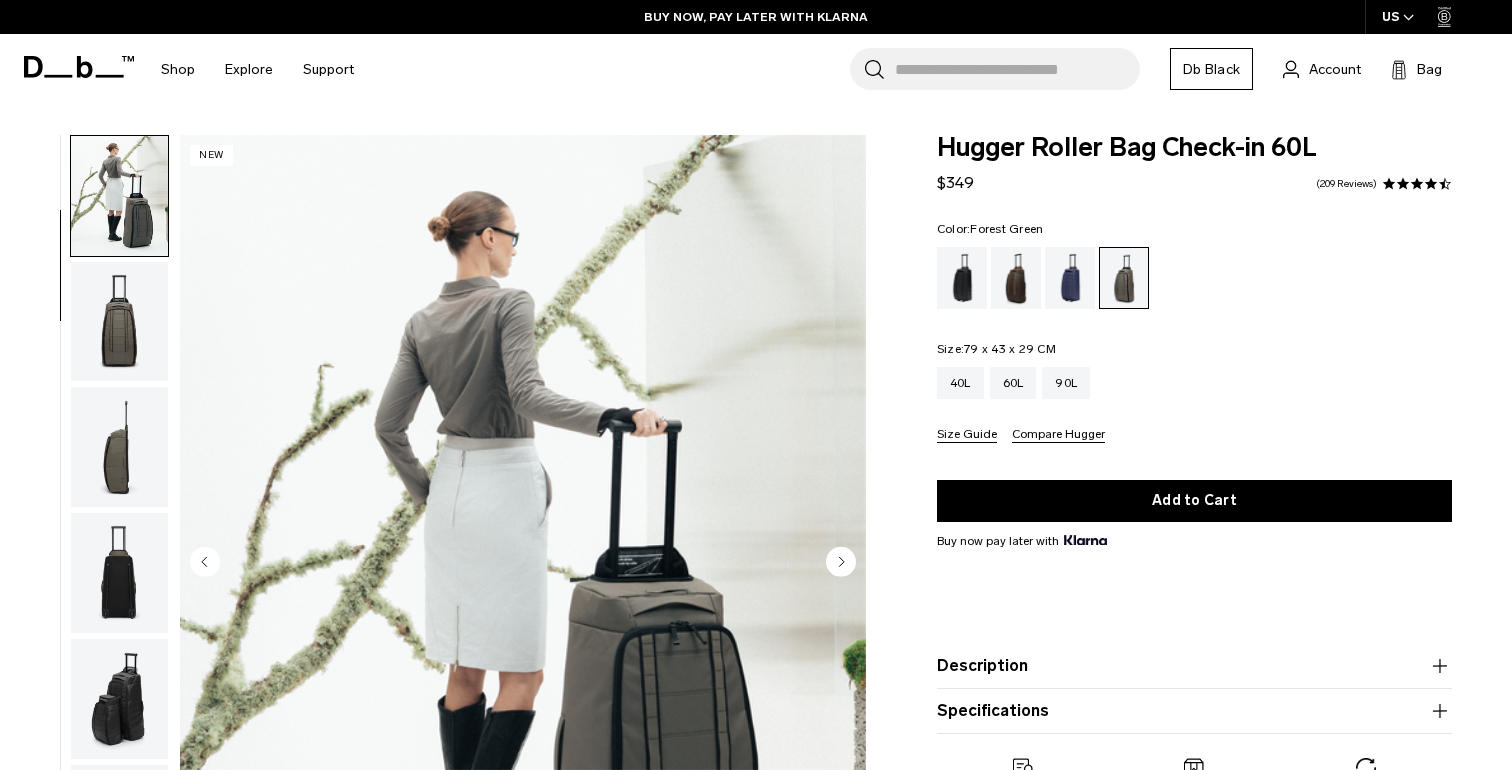 click at bounding box center (119, 322) 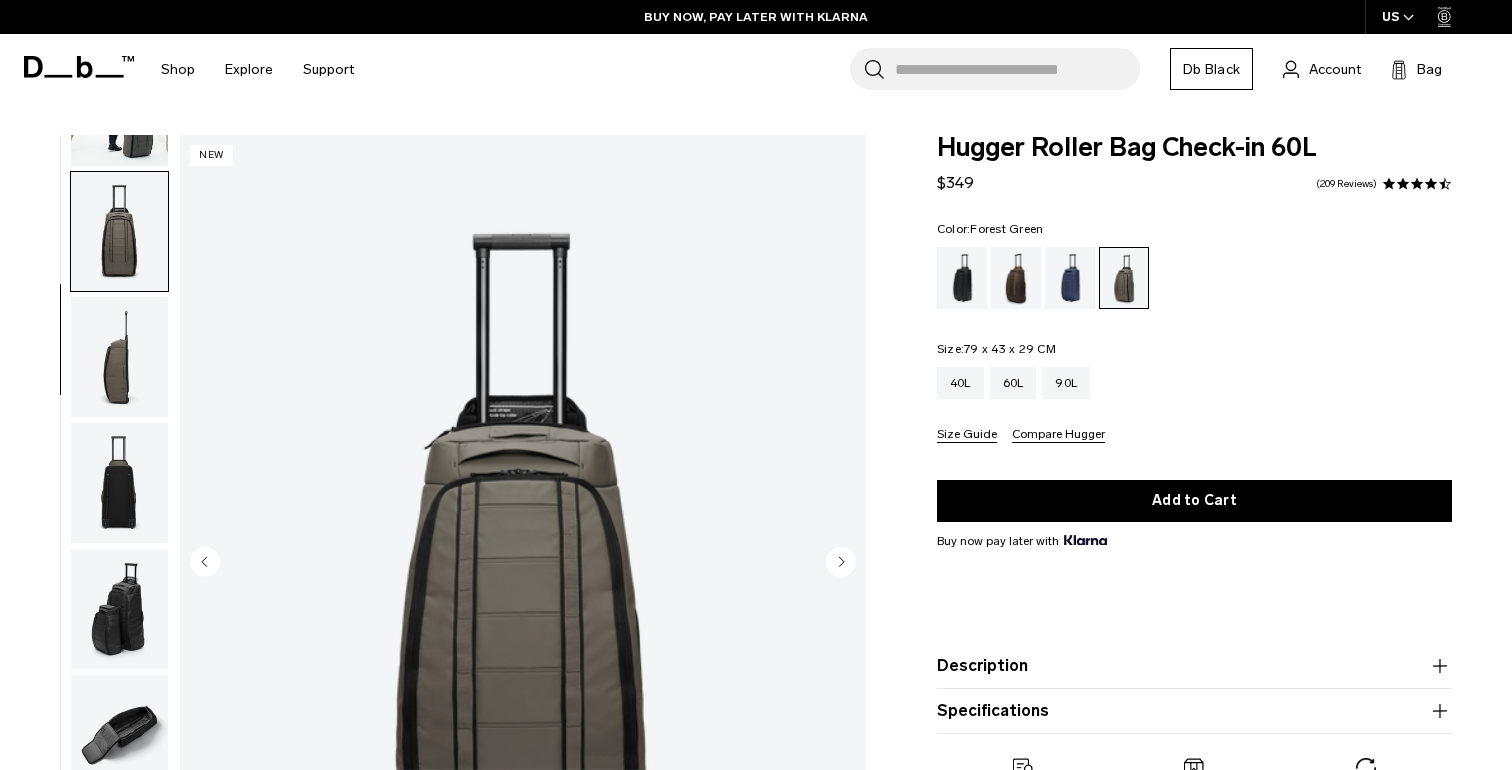 scroll, scrollTop: 252, scrollLeft: 0, axis: vertical 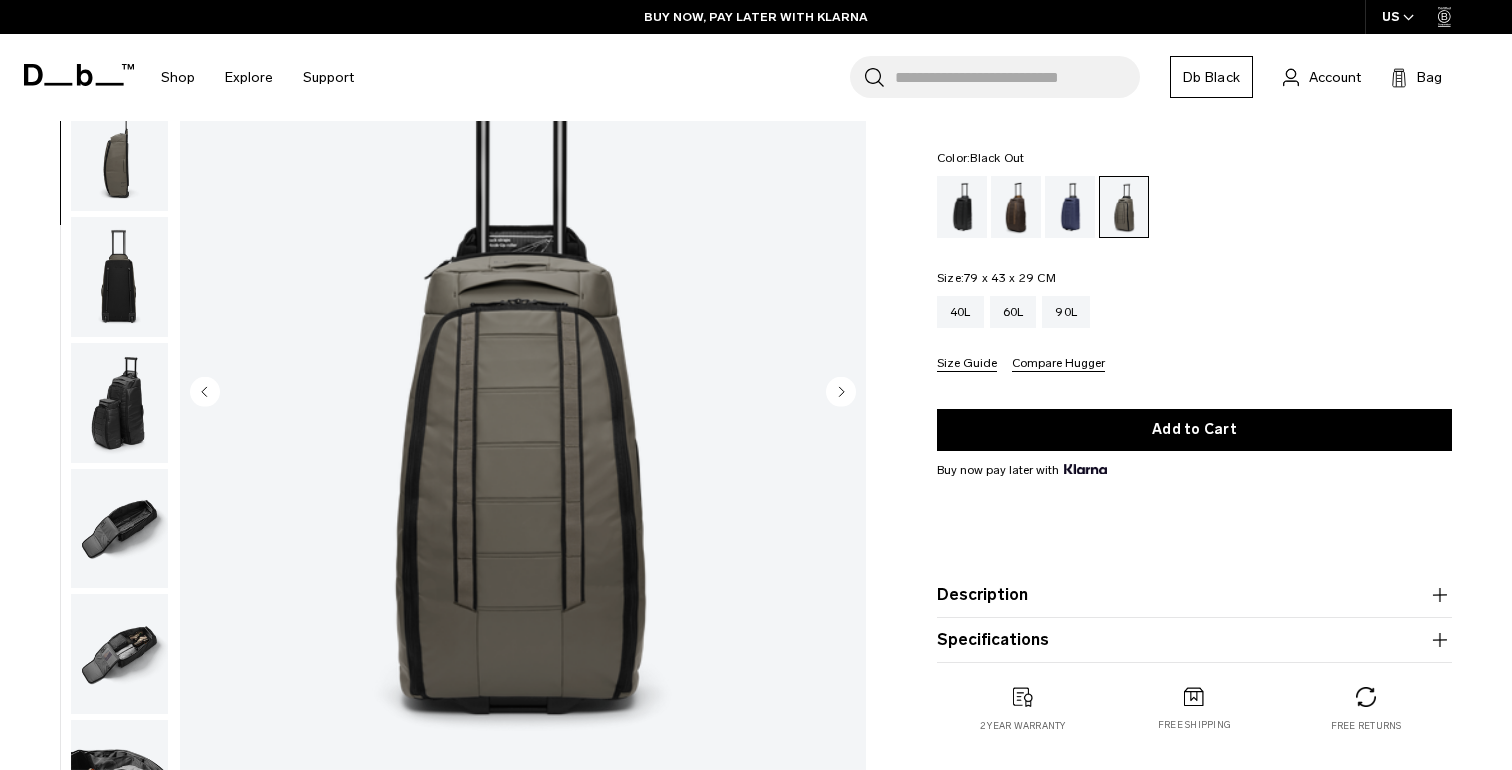 click at bounding box center (962, 207) 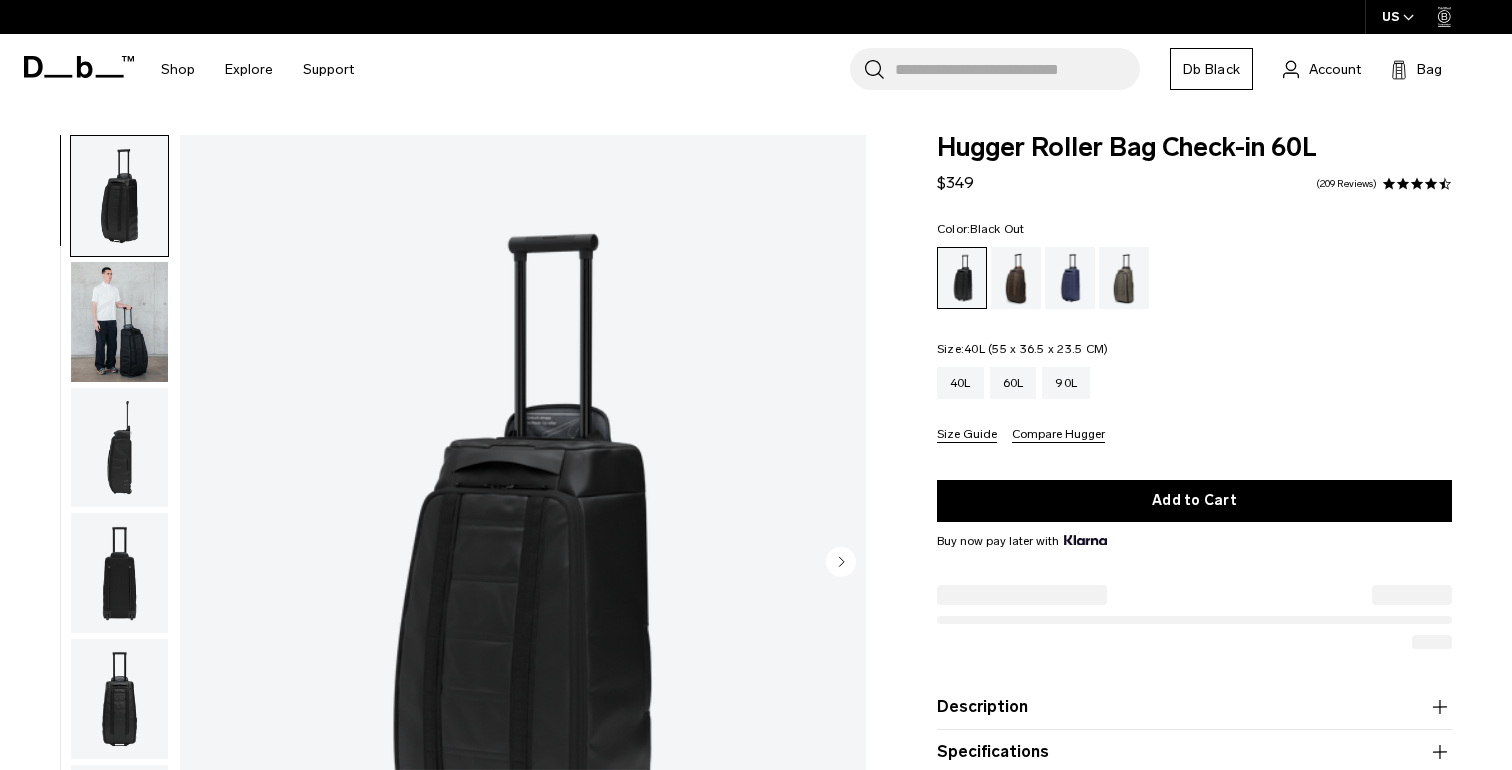 scroll, scrollTop: 166, scrollLeft: 0, axis: vertical 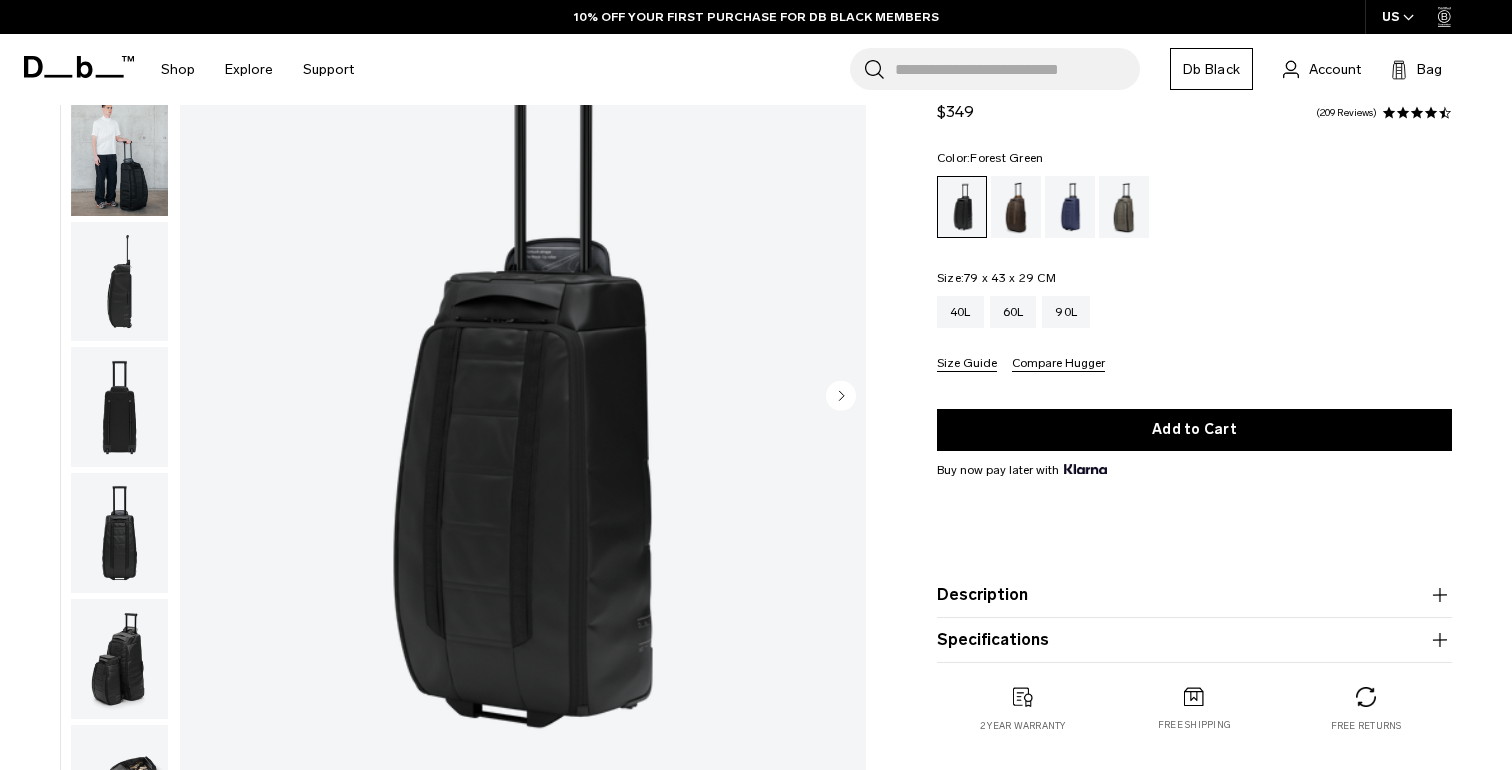 click at bounding box center [1124, 207] 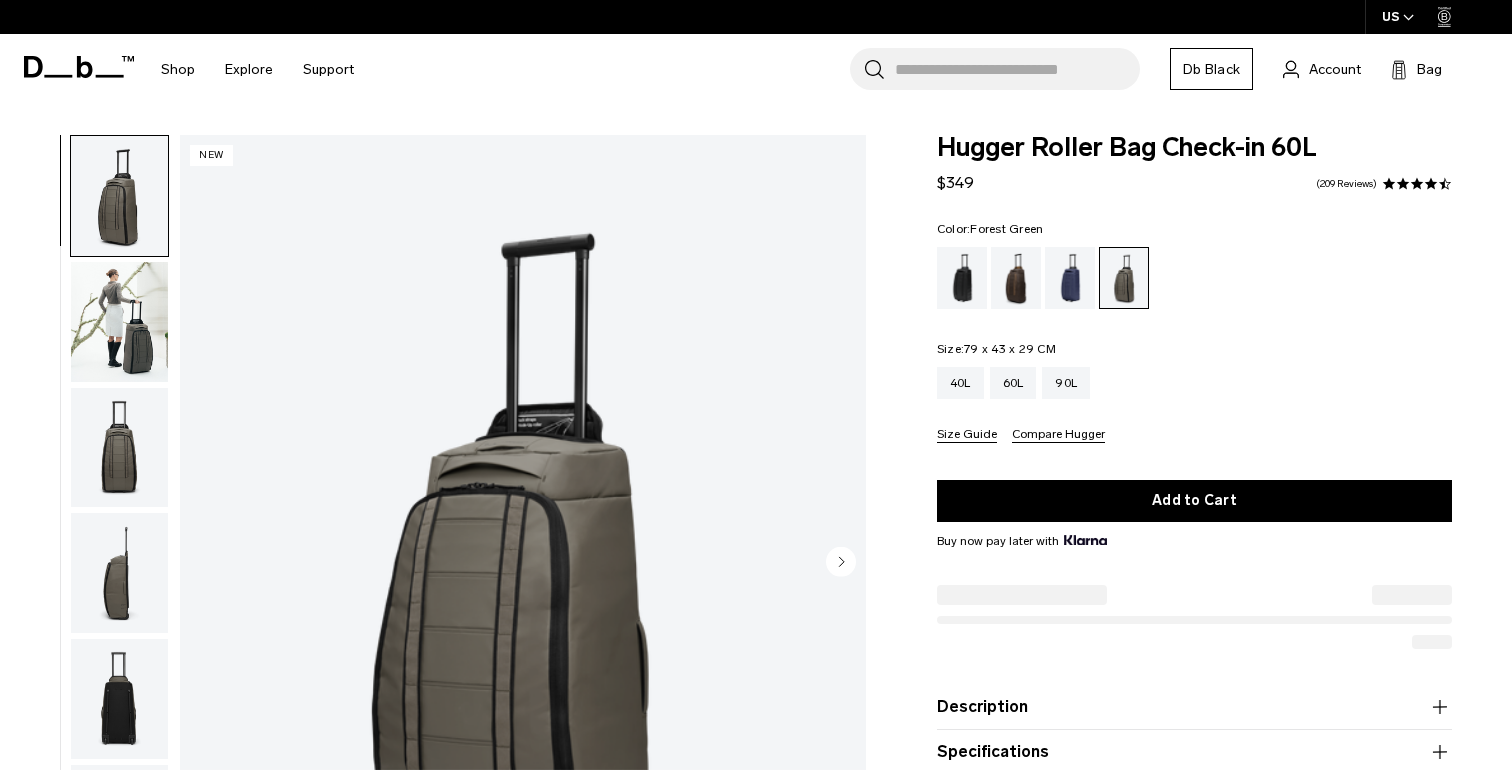 scroll, scrollTop: 238, scrollLeft: 0, axis: vertical 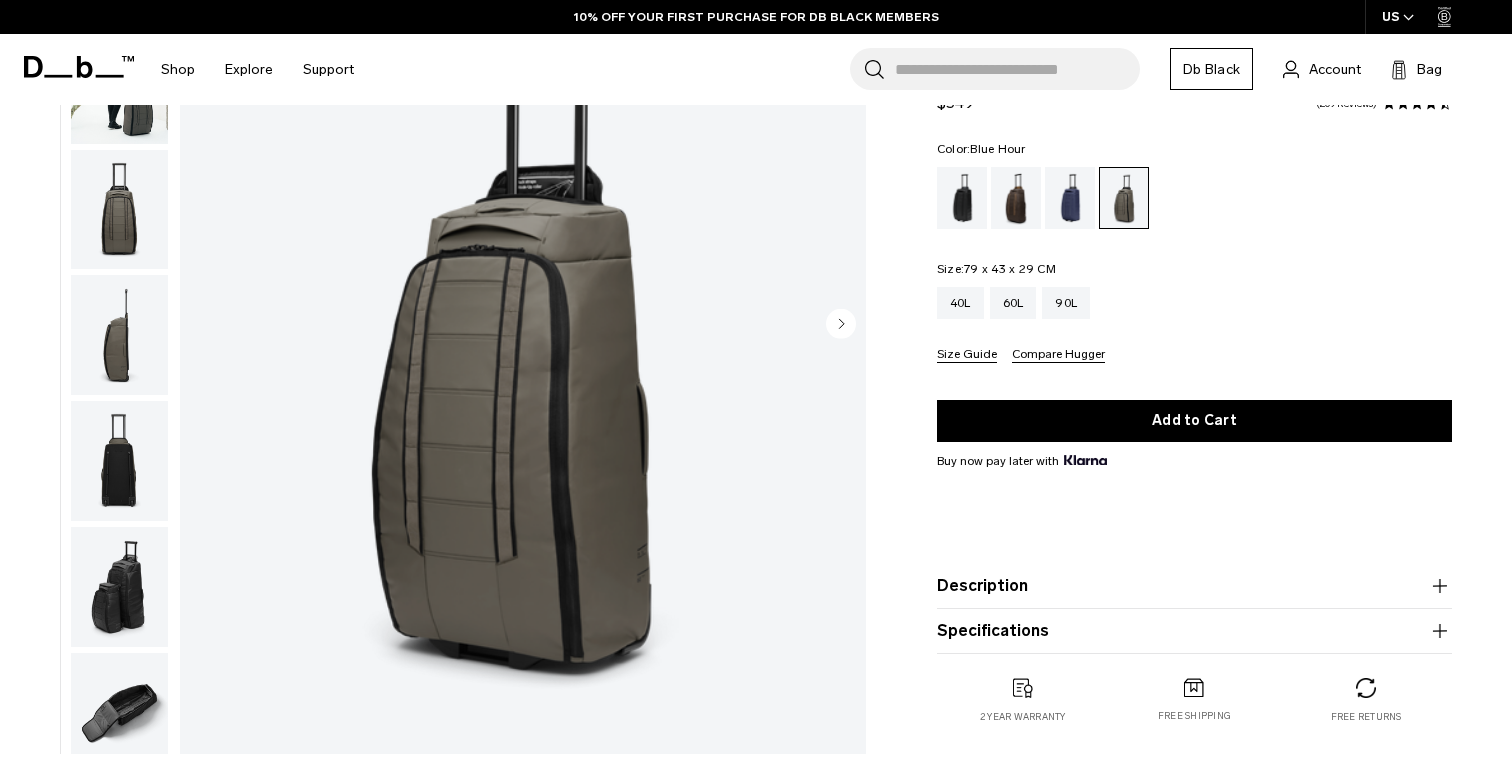 click at bounding box center (1070, 198) 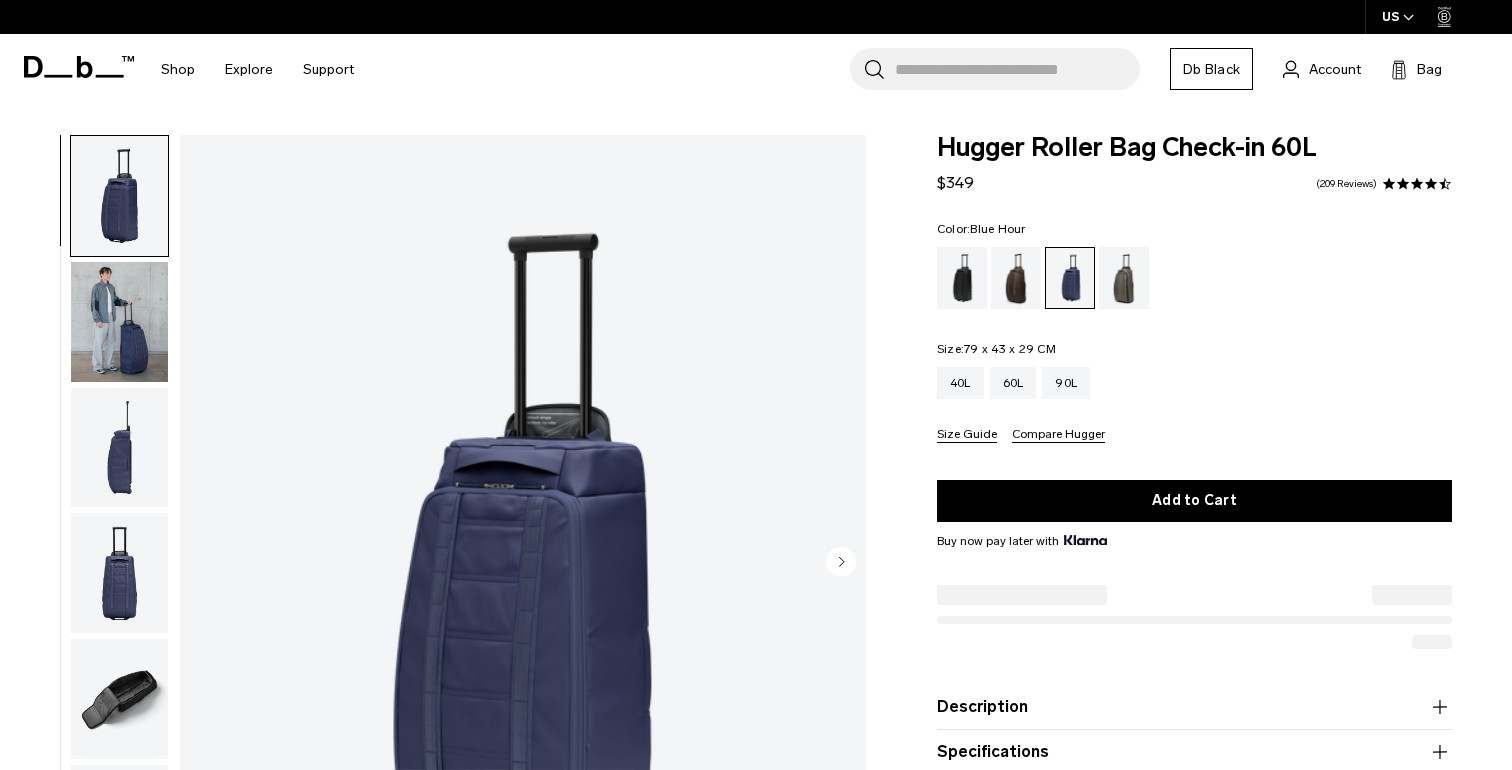 scroll, scrollTop: 0, scrollLeft: 0, axis: both 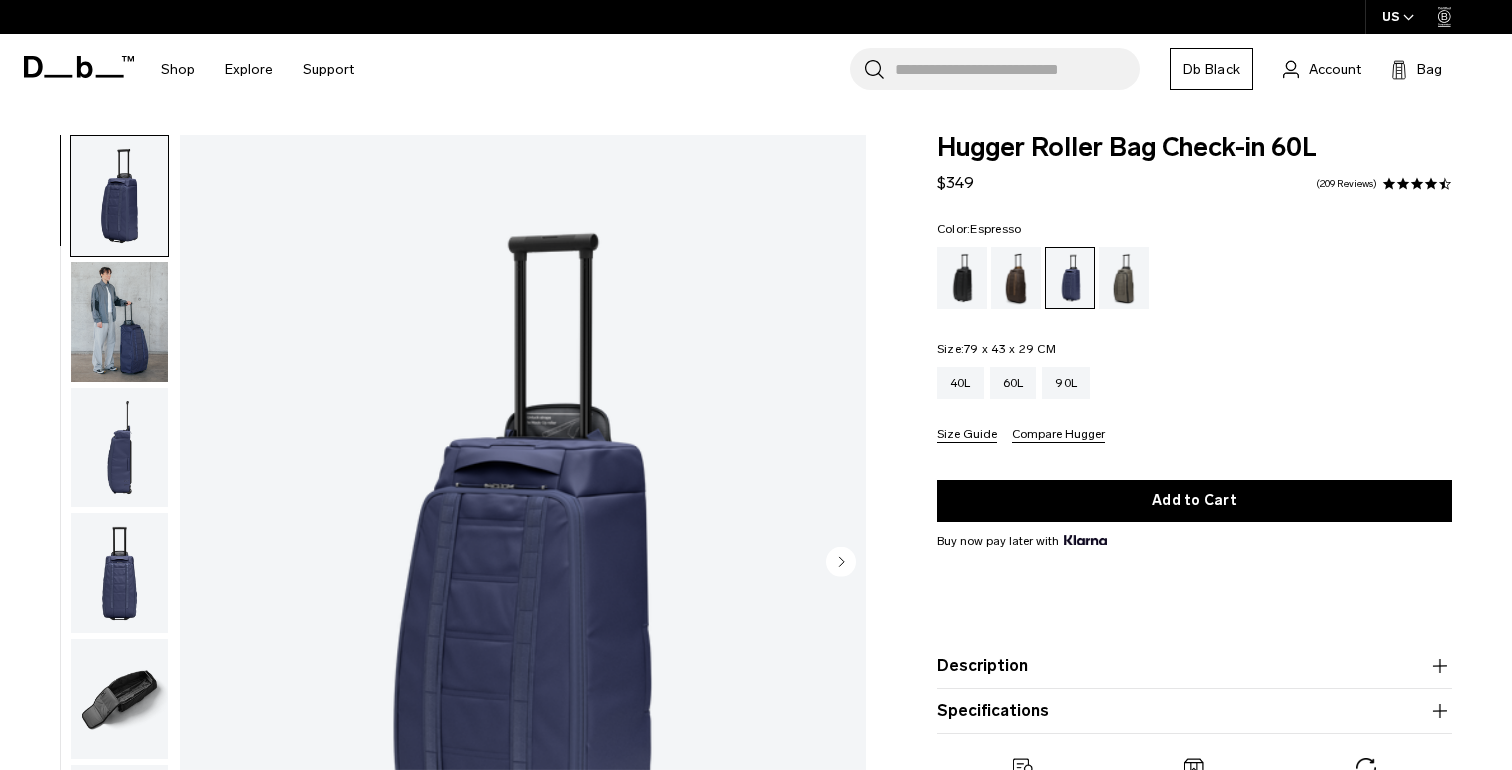 click at bounding box center (1016, 278) 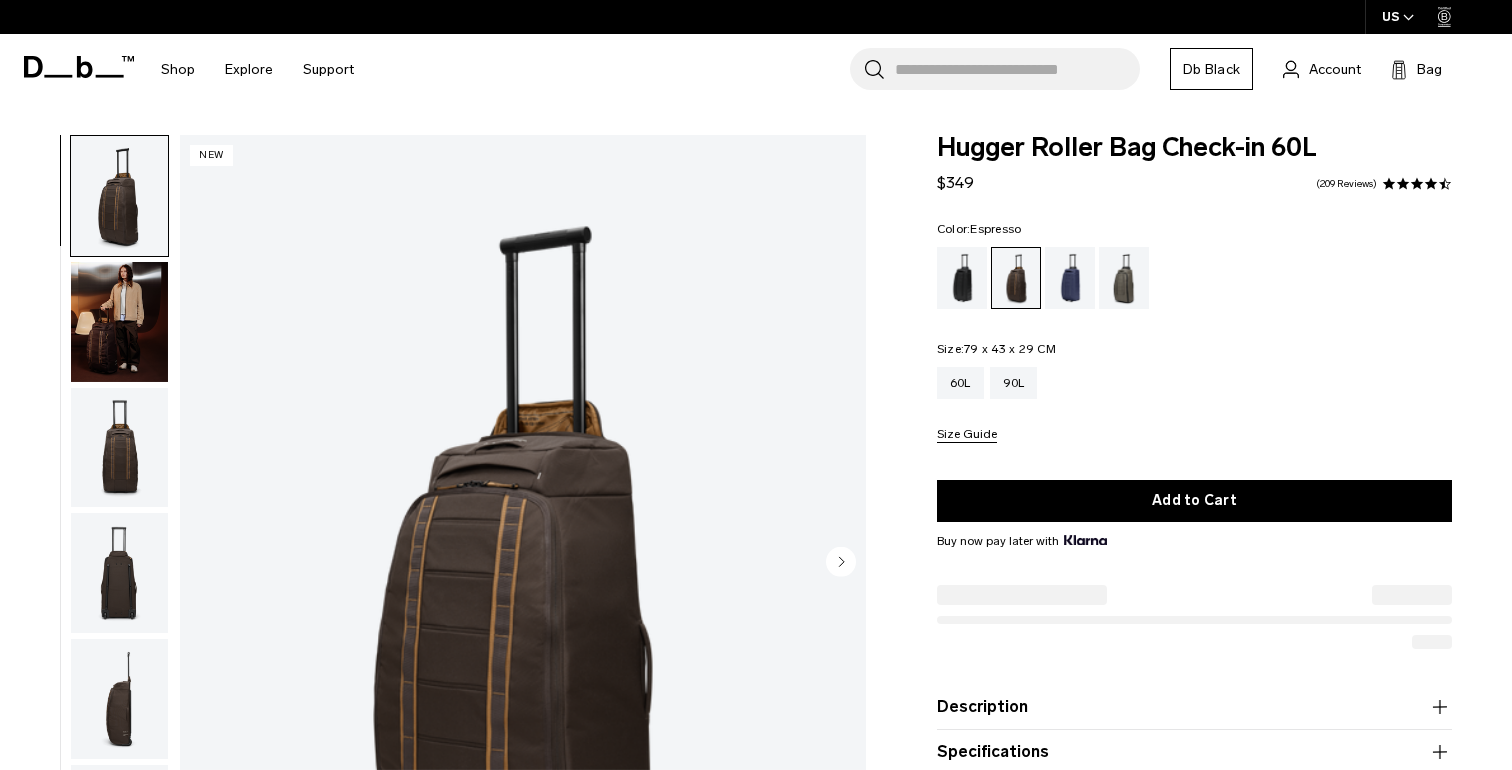 scroll, scrollTop: 304, scrollLeft: 0, axis: vertical 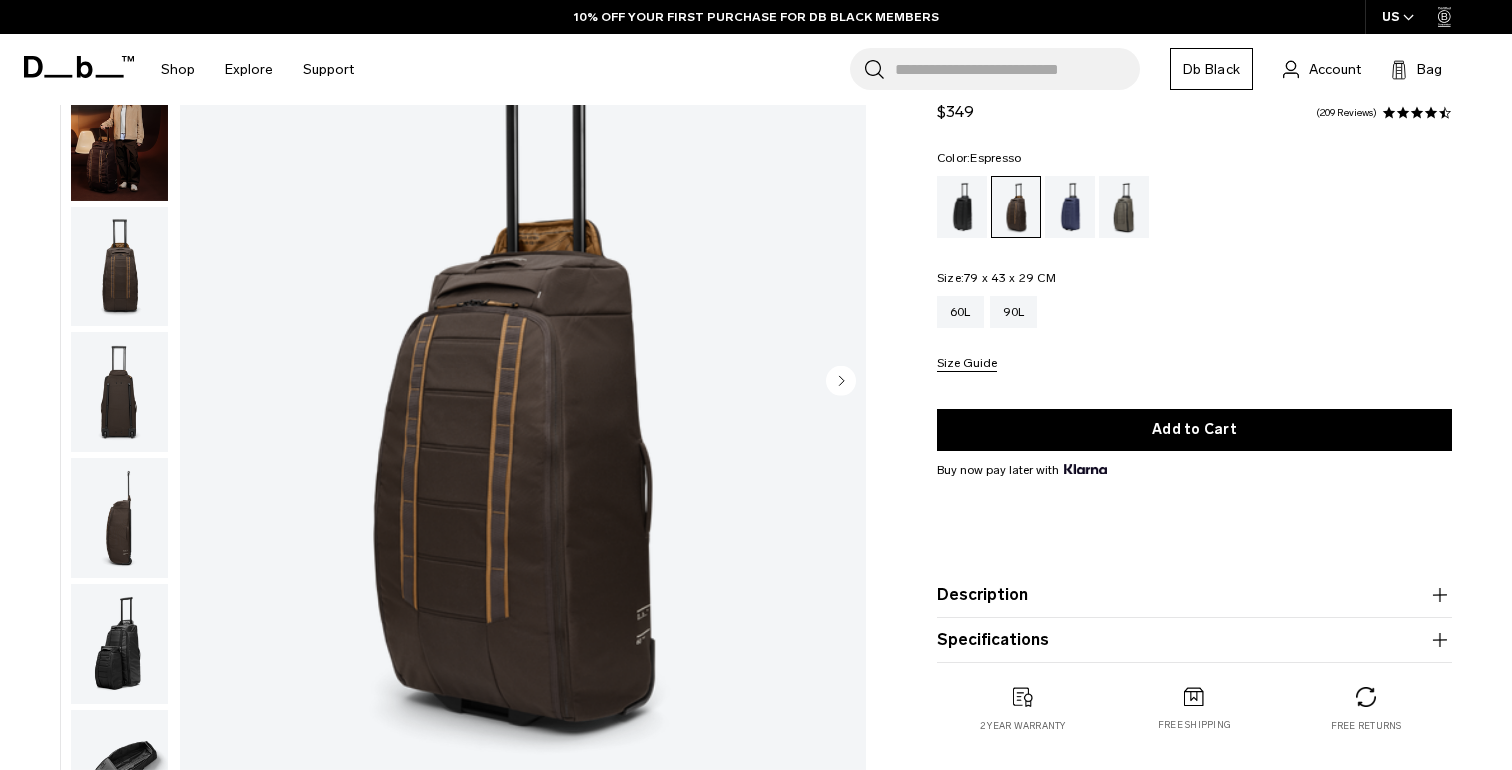 click at bounding box center [119, 267] 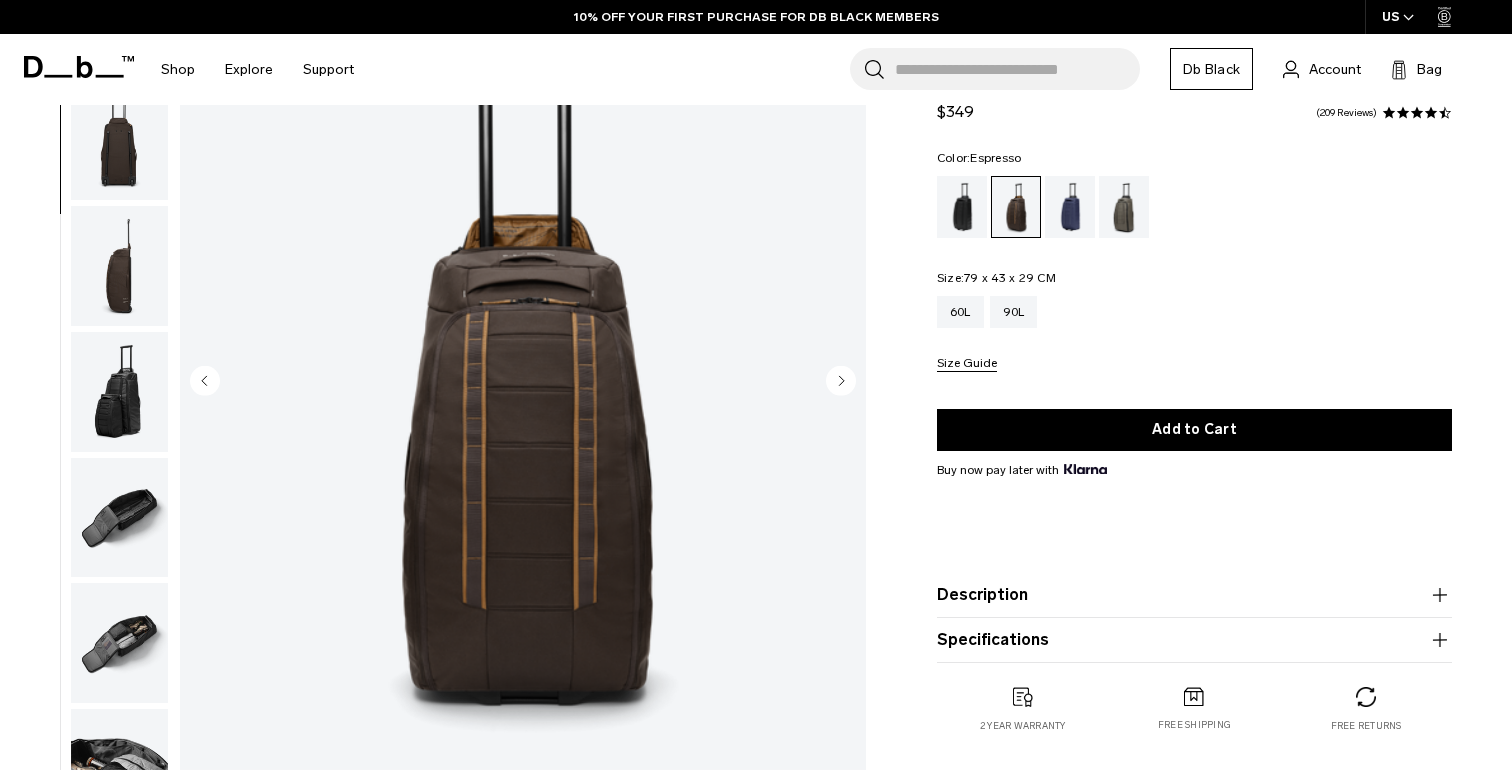 click at bounding box center (119, 392) 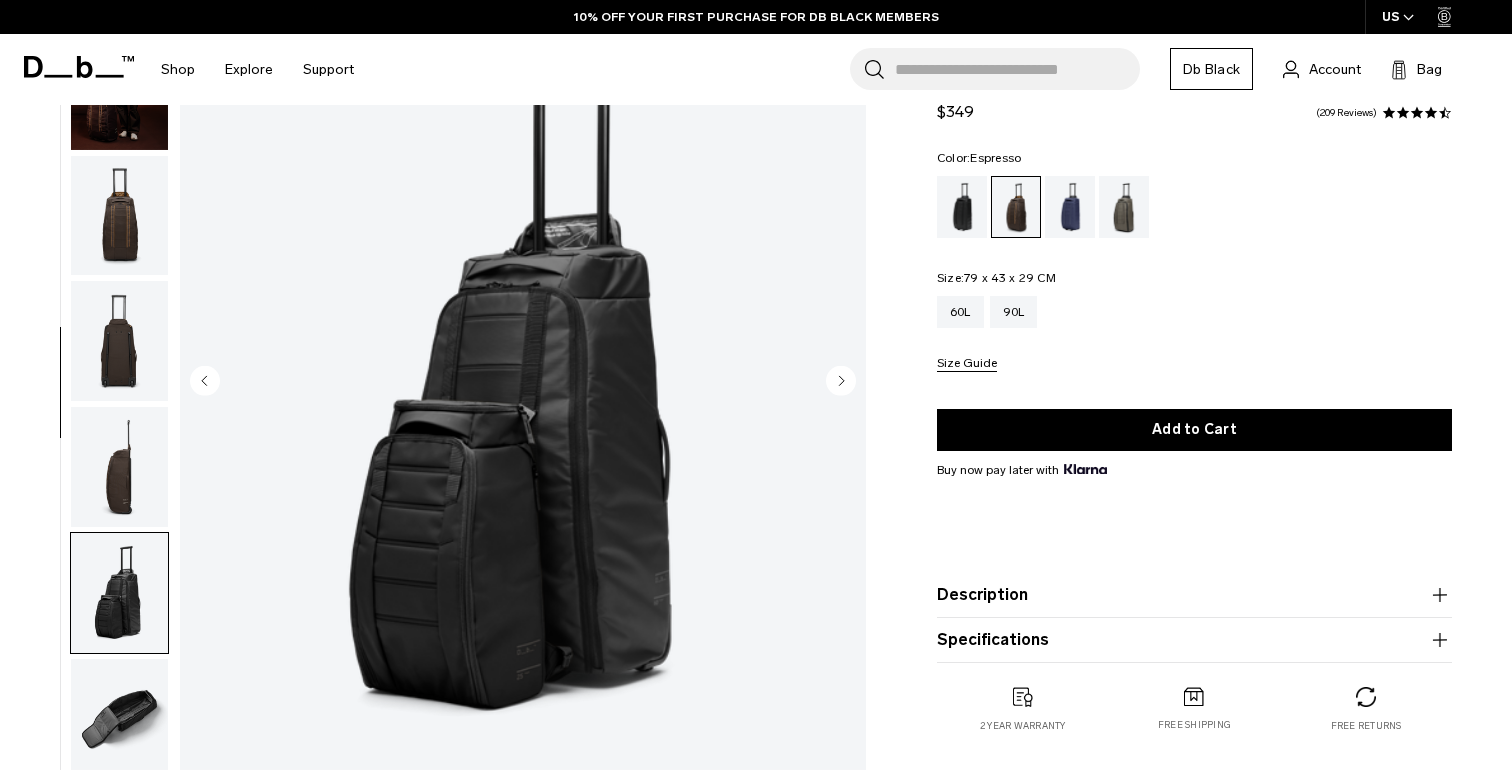 scroll, scrollTop: 0, scrollLeft: 0, axis: both 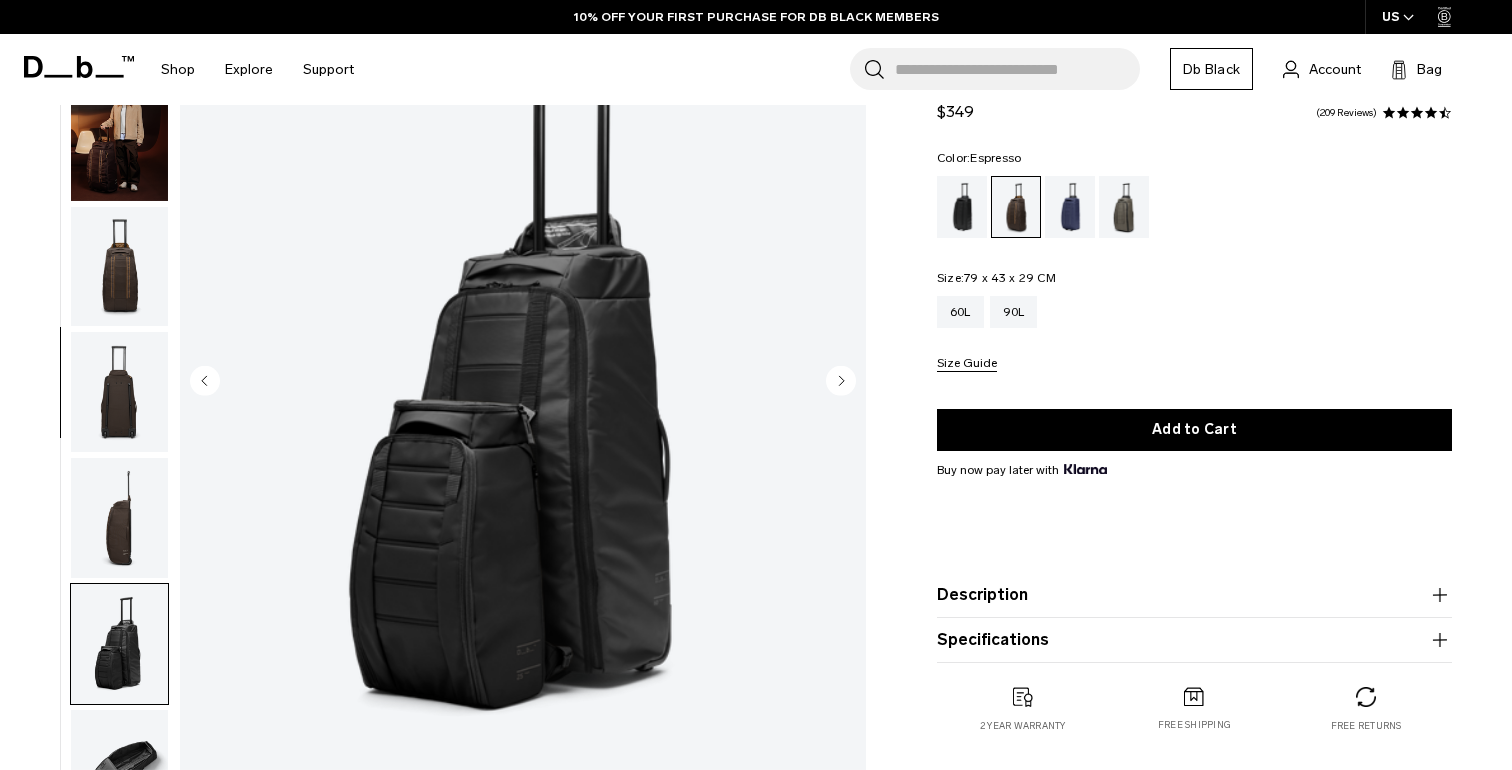 click at bounding box center (119, 141) 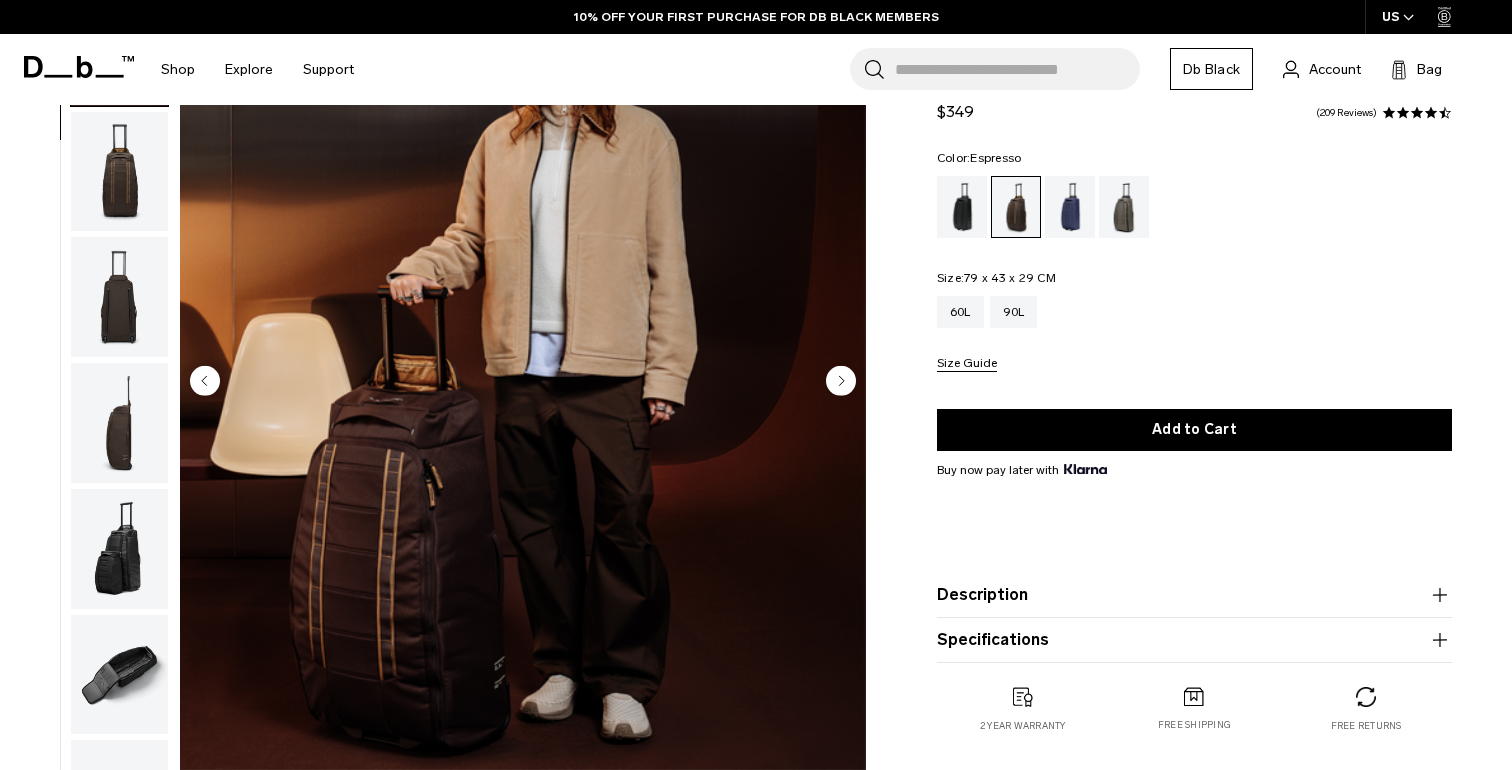 scroll, scrollTop: 126, scrollLeft: 0, axis: vertical 